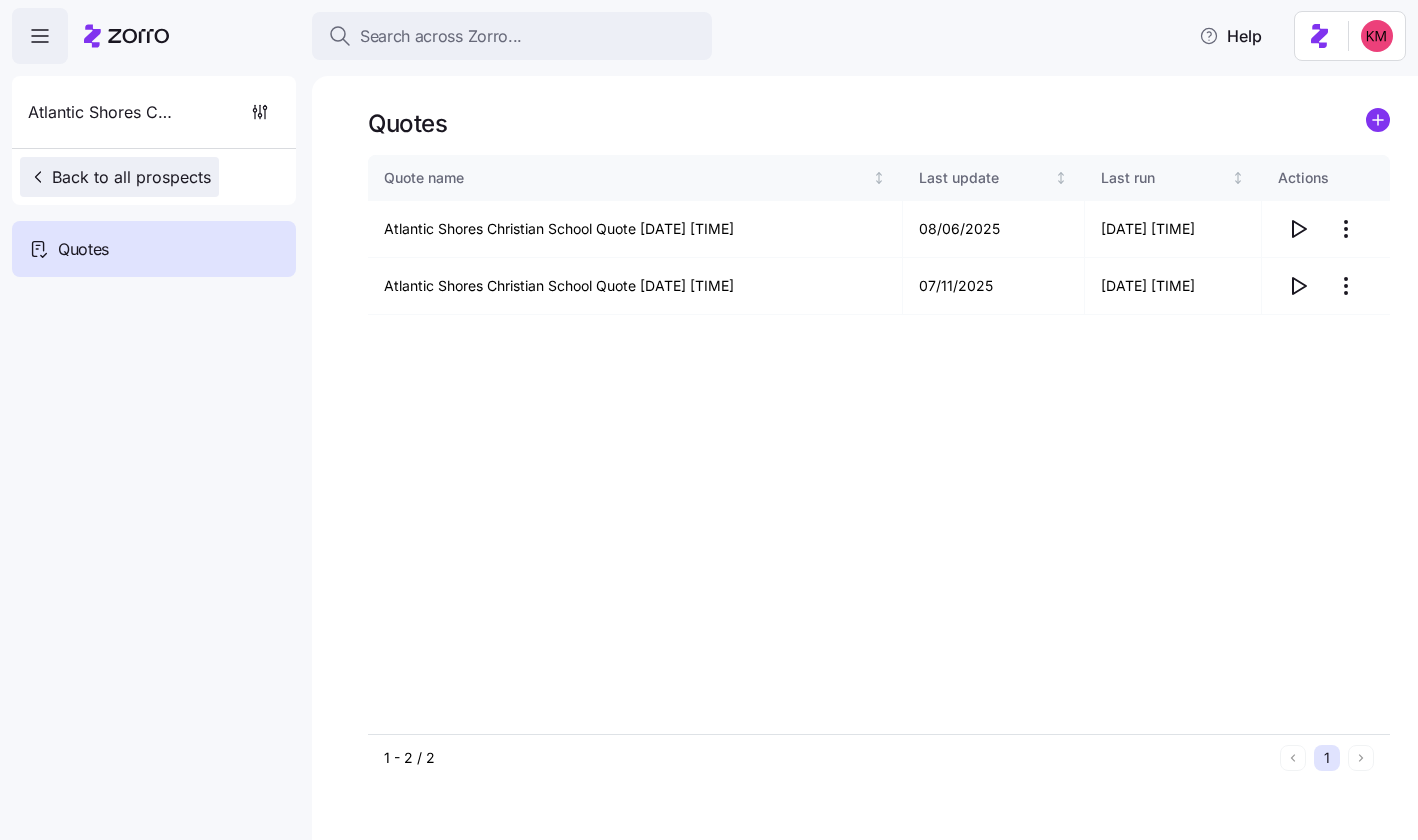 scroll, scrollTop: 0, scrollLeft: 0, axis: both 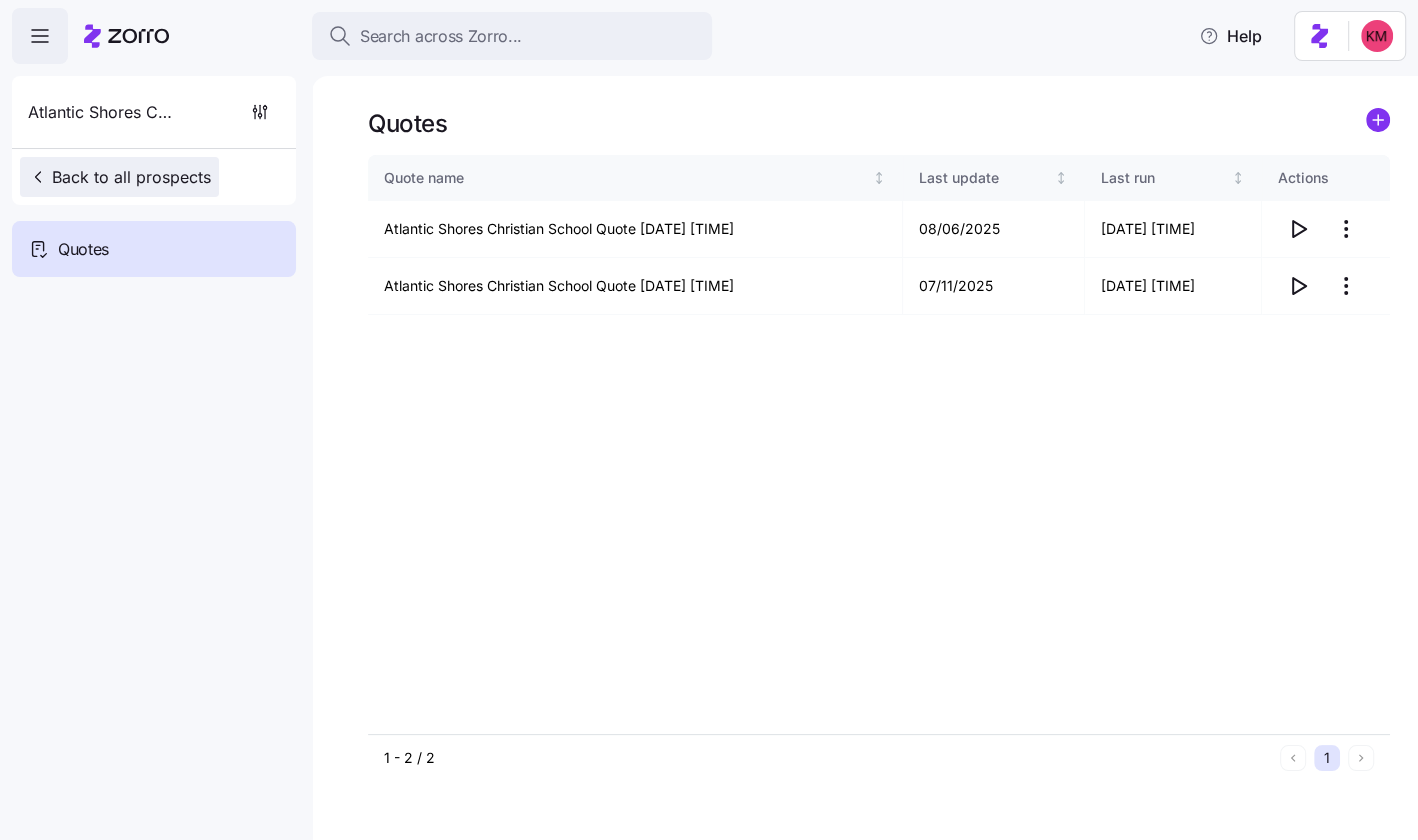 click on "Back to all prospects" at bounding box center [119, 177] 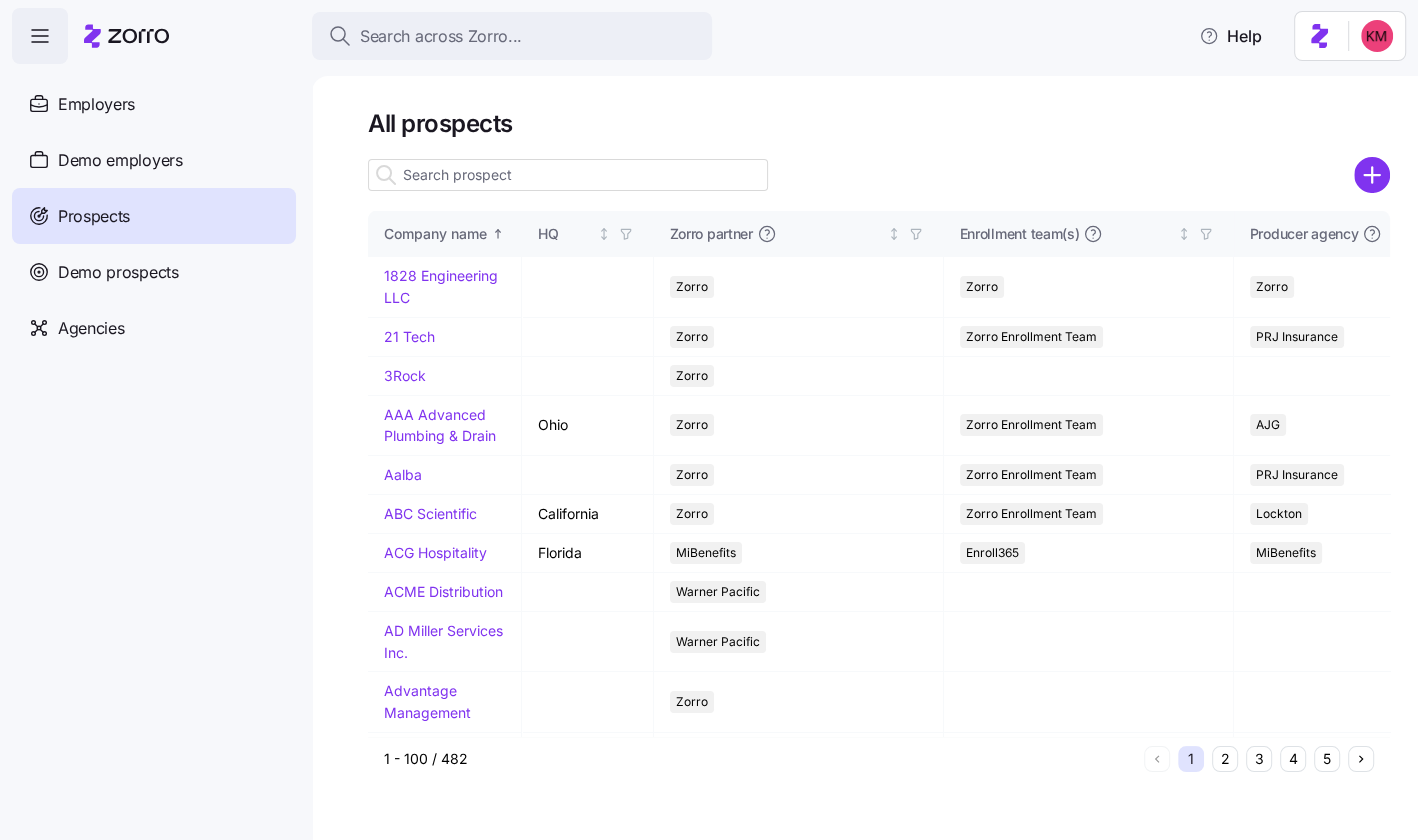 click at bounding box center [568, 175] 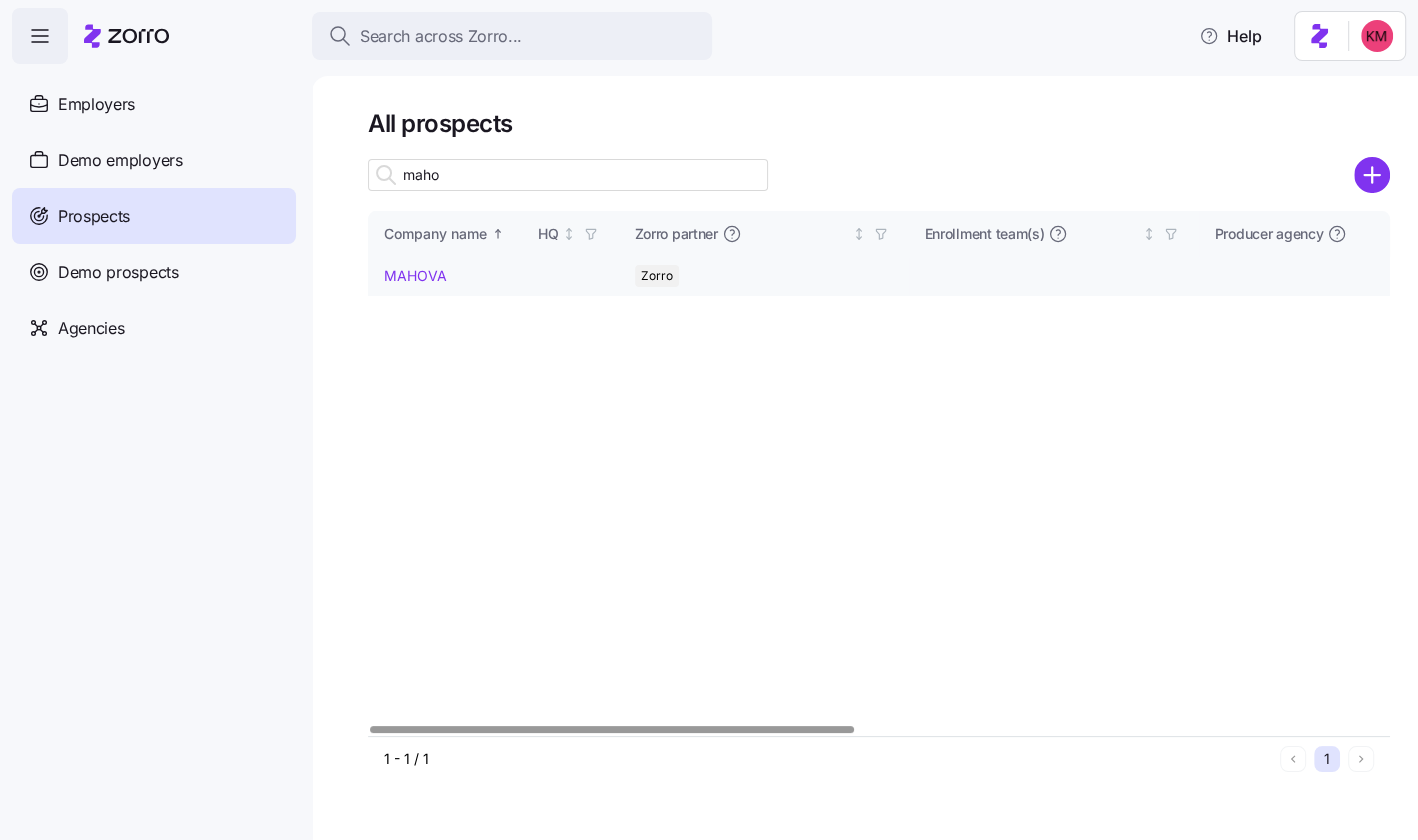 type on "maho" 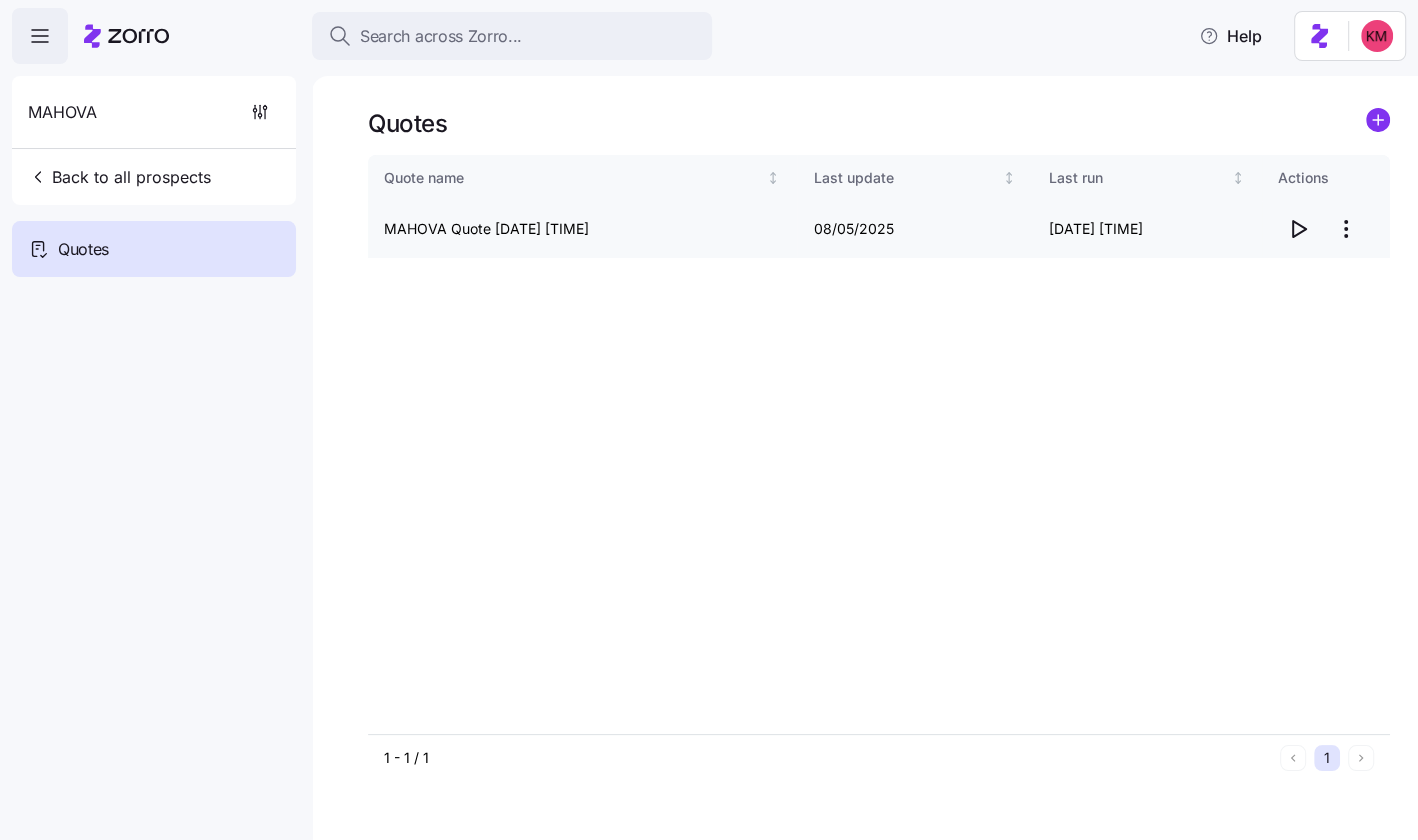 click 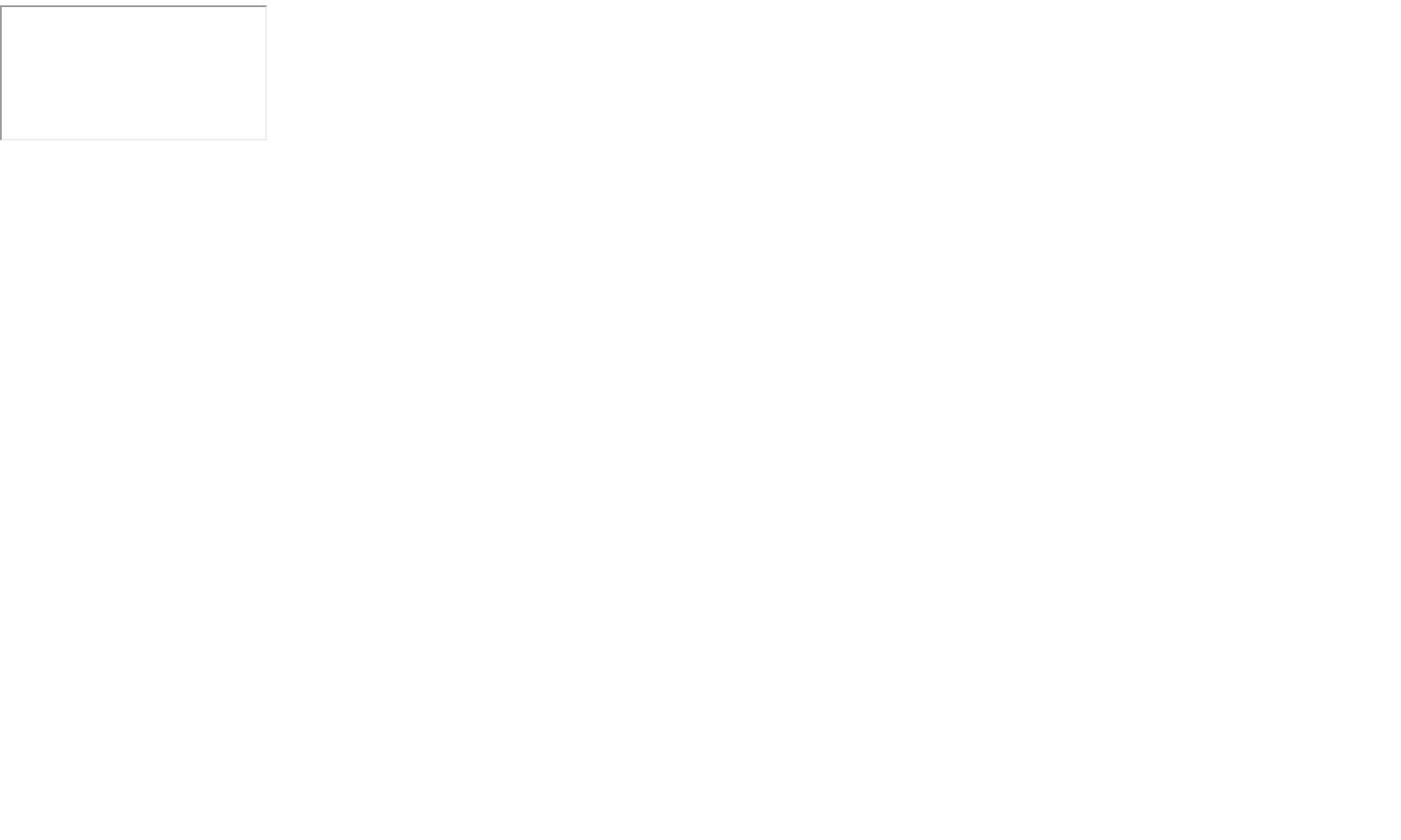 scroll, scrollTop: 0, scrollLeft: 0, axis: both 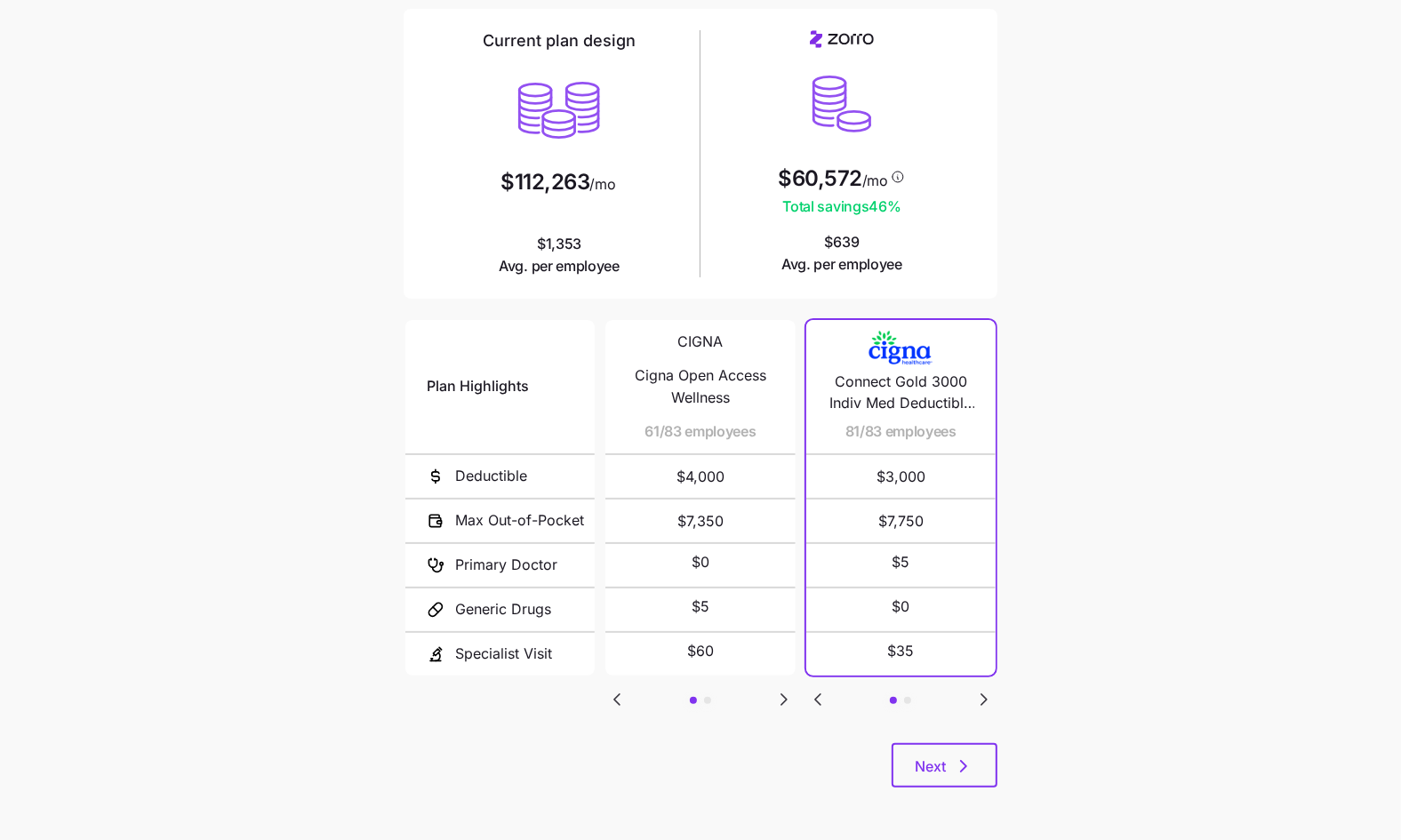 click on "Current plan vs. Zorro’s ICHRA recommendation See how your current plan measures up against Zorro's top picks MAHOVA Scenario: Target Plan Current plan design $112,263 /mo $1,353 Avg. per employee $60,572 /mo Total savings  46 % $639 Avg. per employee Plan Highlights Deductible Max Out-of-Pocket Primary Doctor Generic Drugs Specialist Visit CIGNA Cigna Open Access Wellness 61/83 employees $4,000 $7,350 $0 $5 $60 CIGNA Cigna Open Access 22/83 employees $4,000 $7,350 $0 $5 $60 Connect Gold 3000 Indiv Med Deductible Enhanced Diabetes Care 81/83 employees $3,000 $7,750 $5 $0 $35 Anthem HealthKeepers POS Gold DED 1700 2/83 employees $1,700 $8,050 $10 $3 50% after deductible Next" at bounding box center [700, 345] 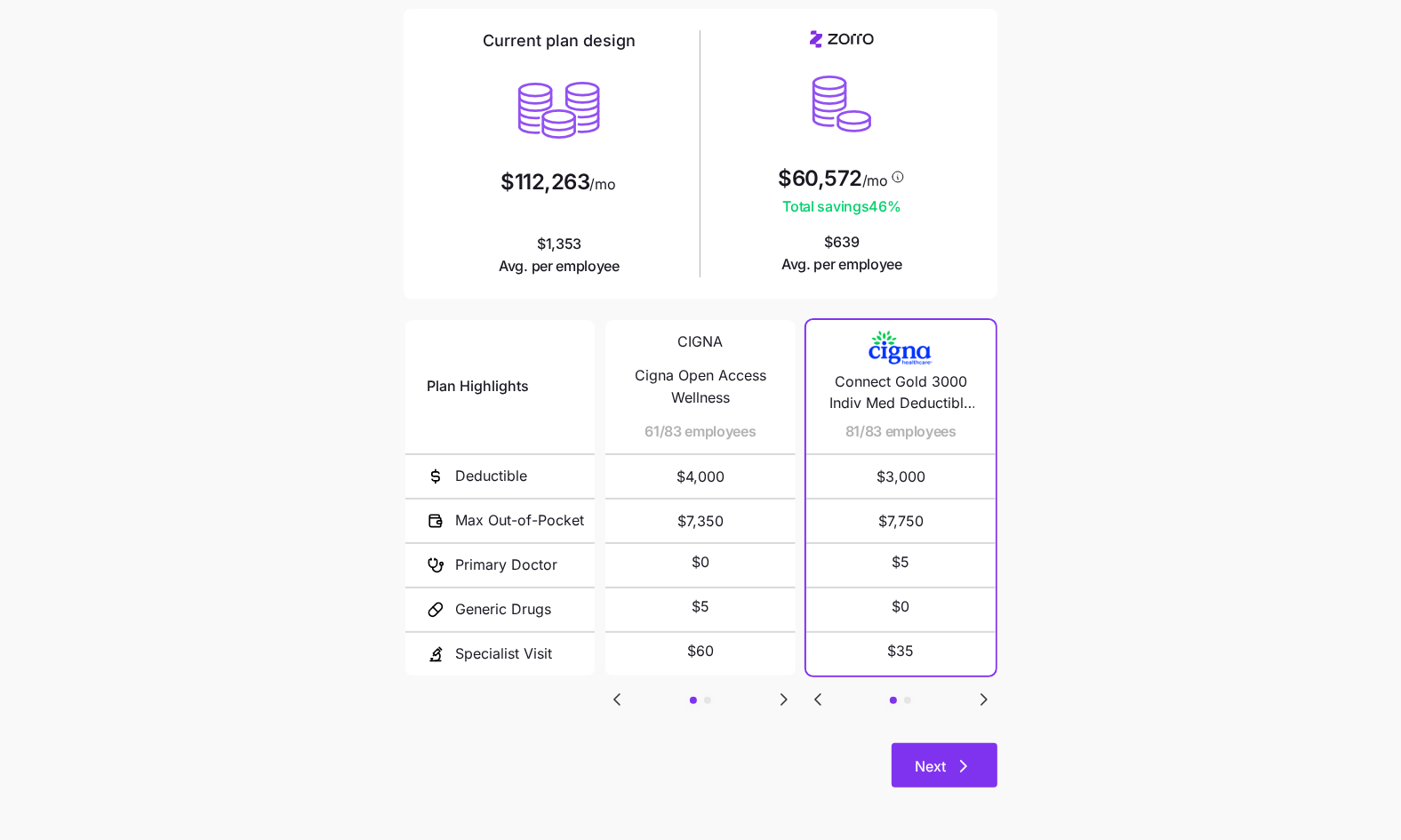 click on "Next" at bounding box center [944, 765] 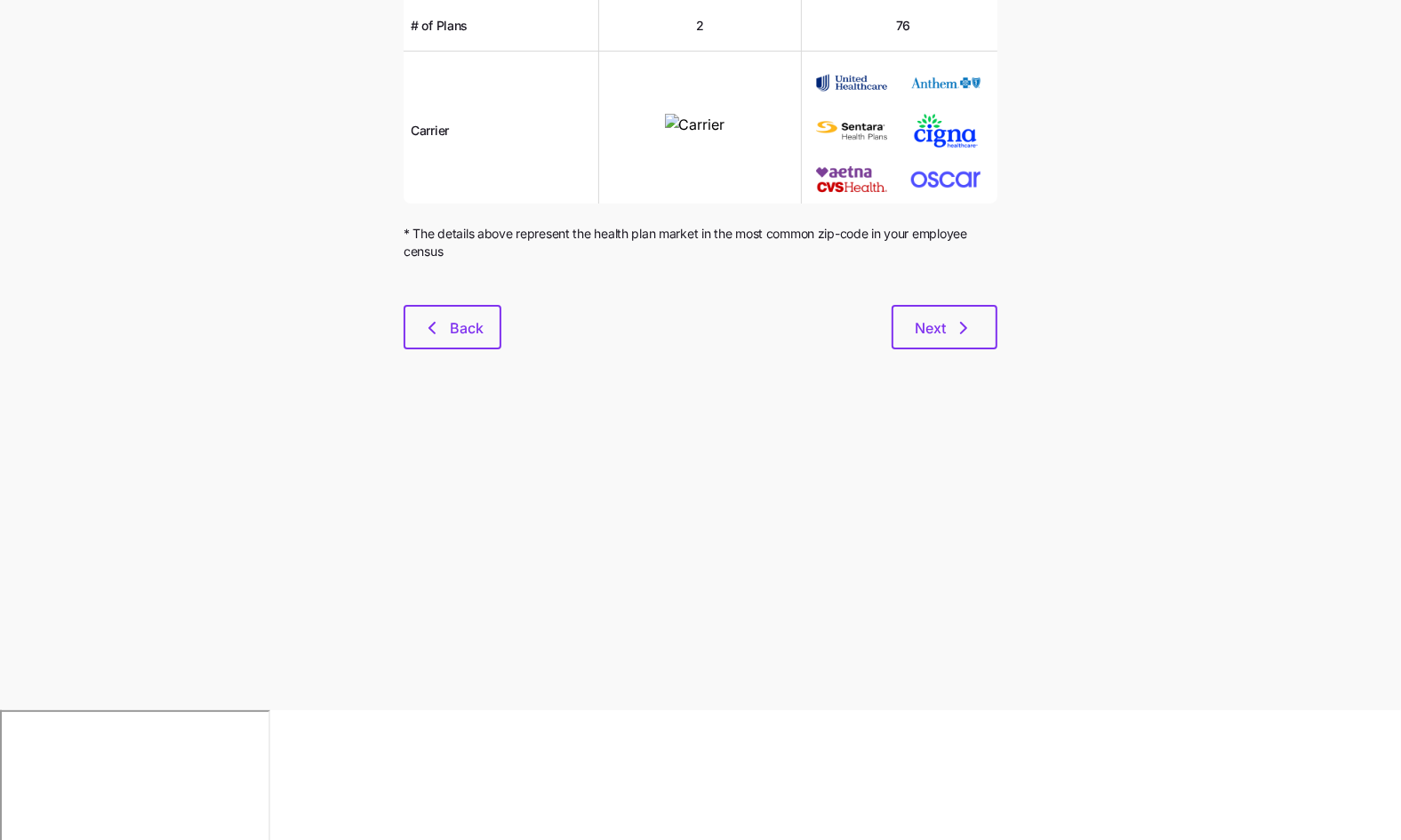 scroll, scrollTop: 0, scrollLeft: 0, axis: both 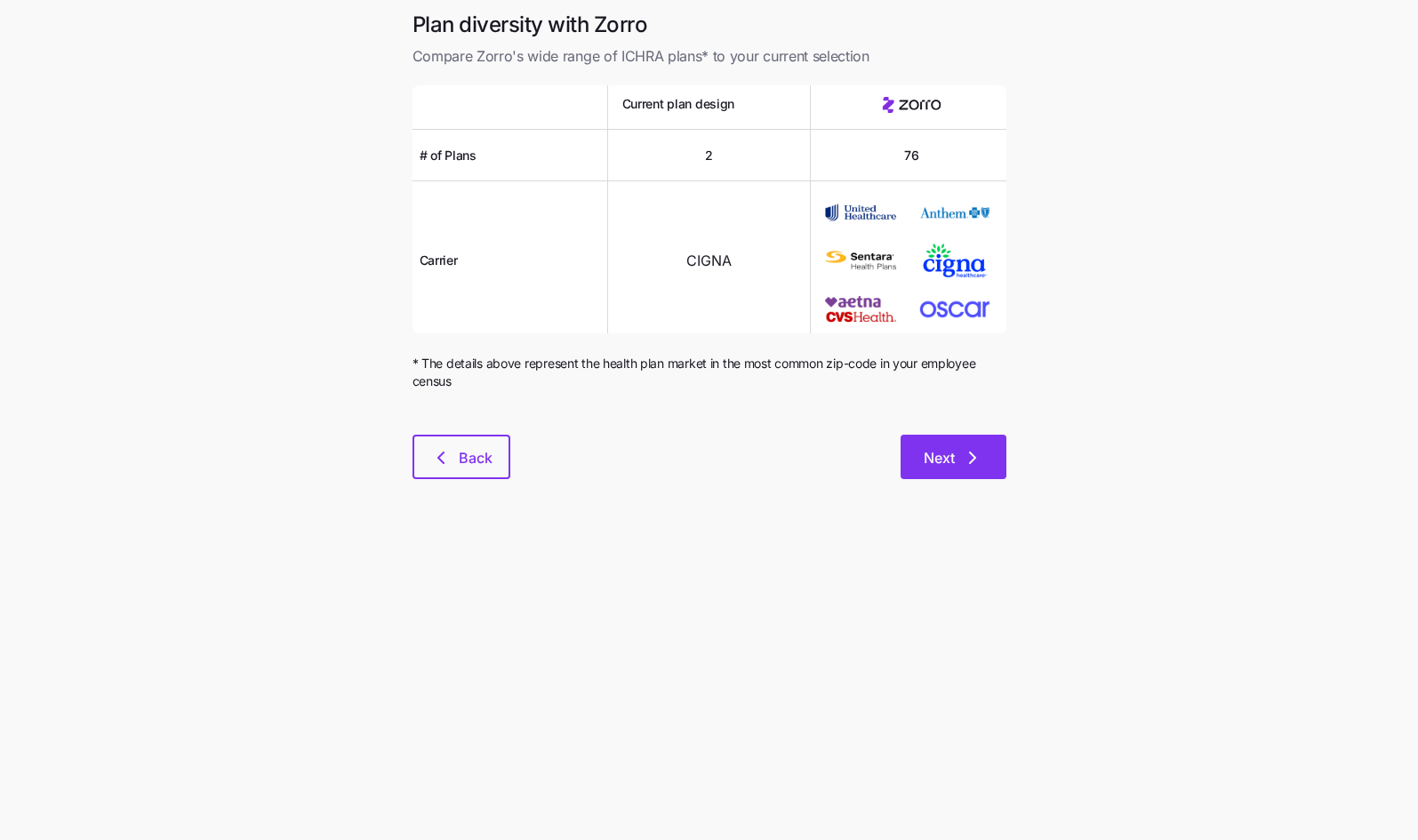 click on "Next" at bounding box center (953, 457) 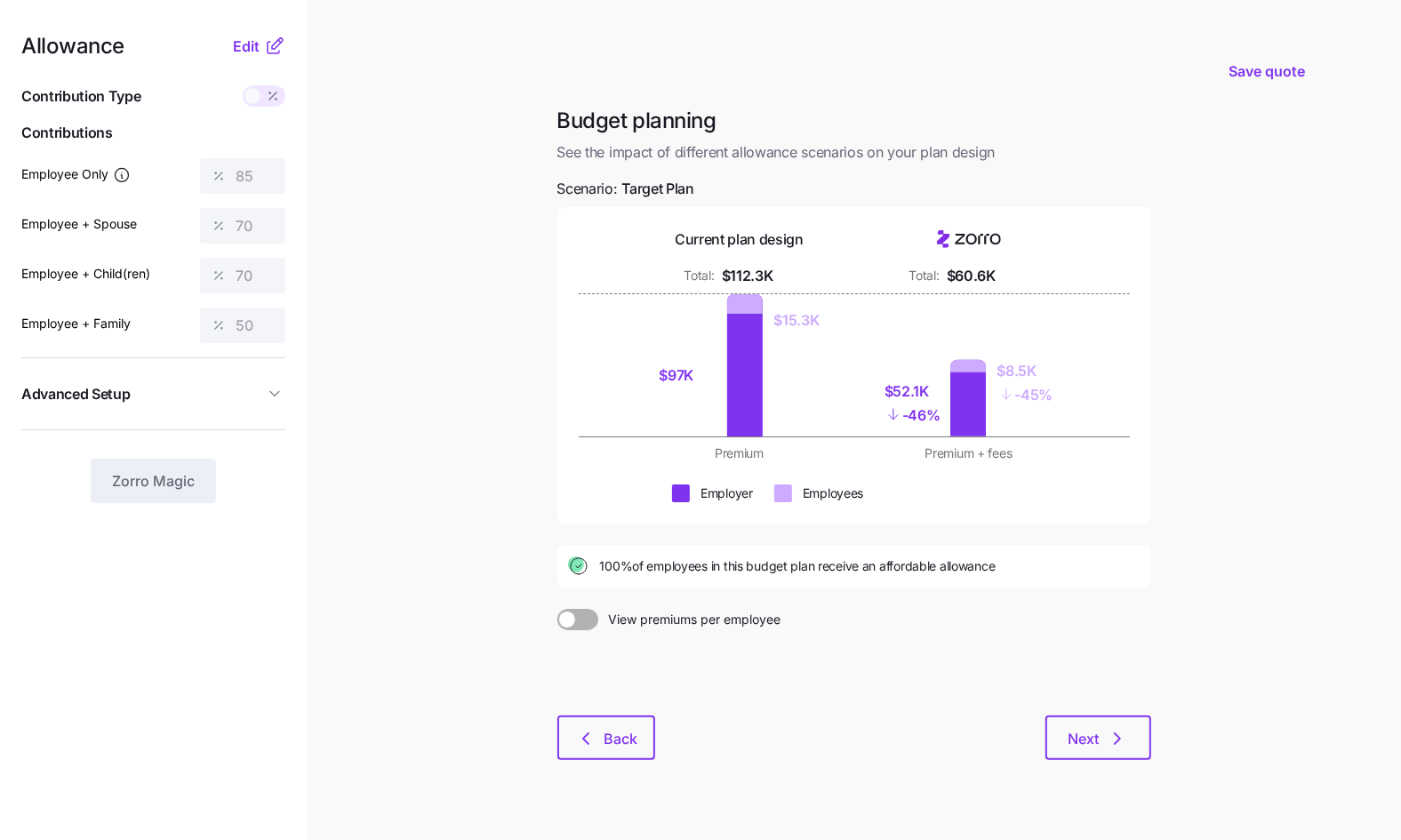 click on "Allowance Edit" at bounding box center [153, 46] 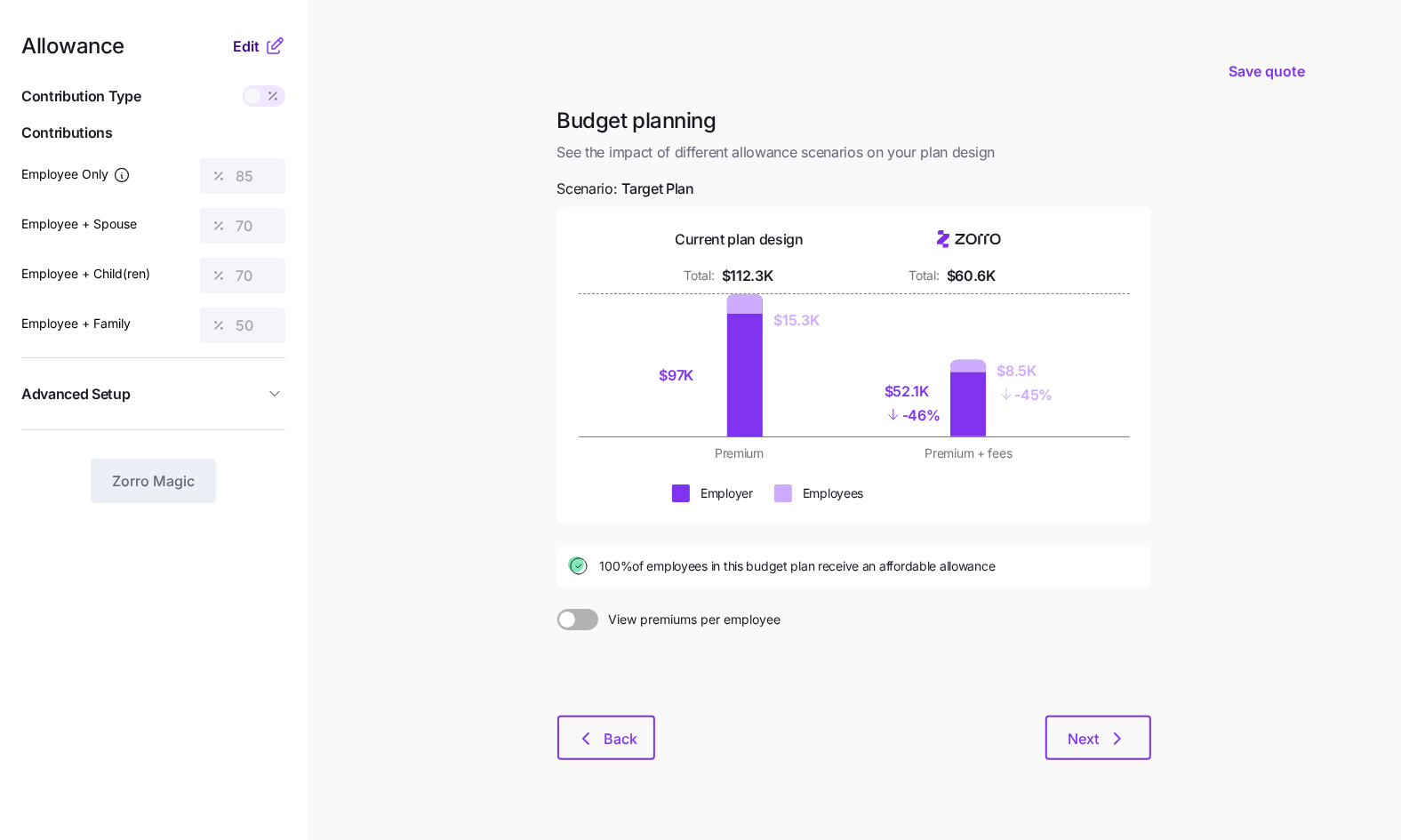 click on "Edit" at bounding box center (246, 46) 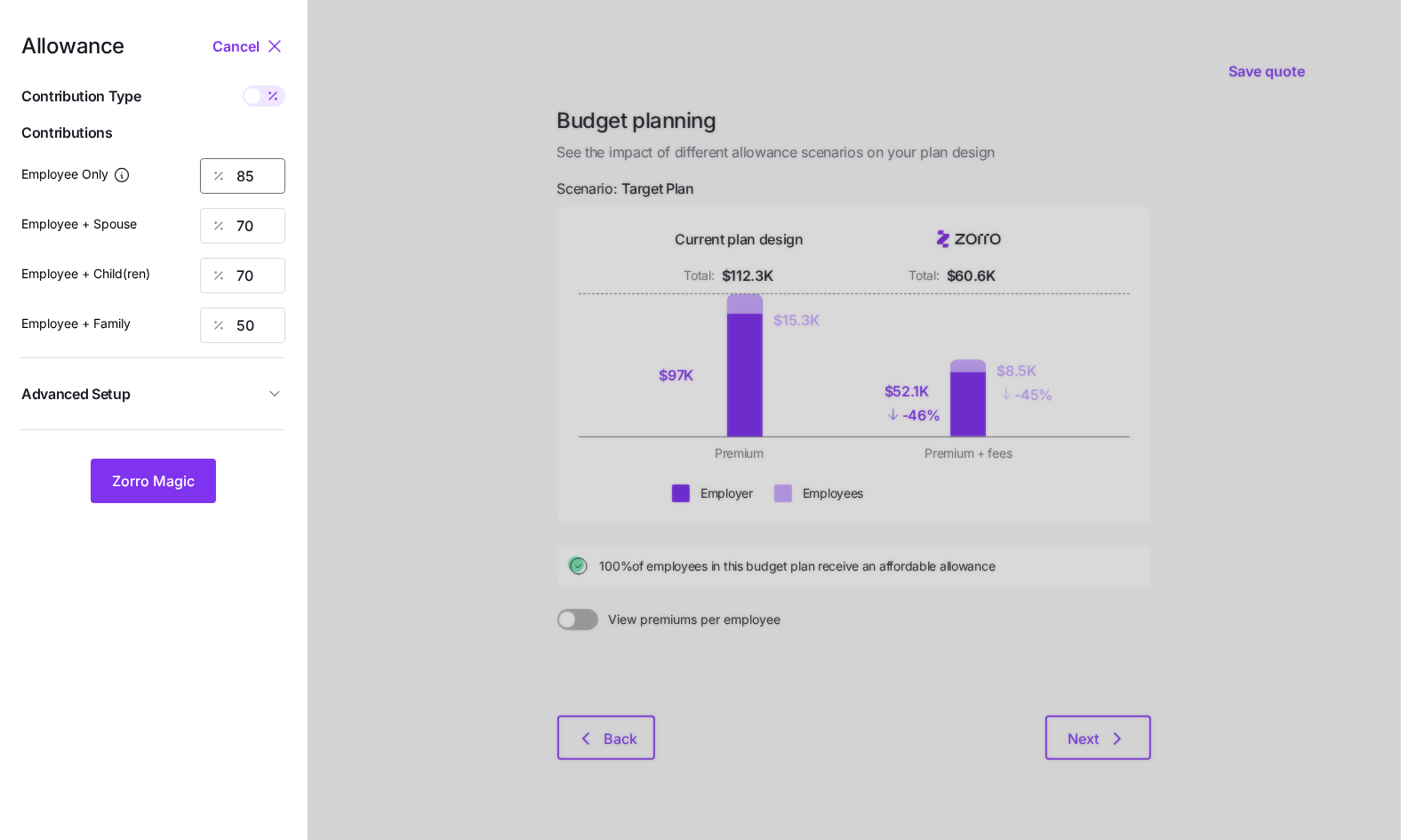 click on "85" at bounding box center [243, 176] 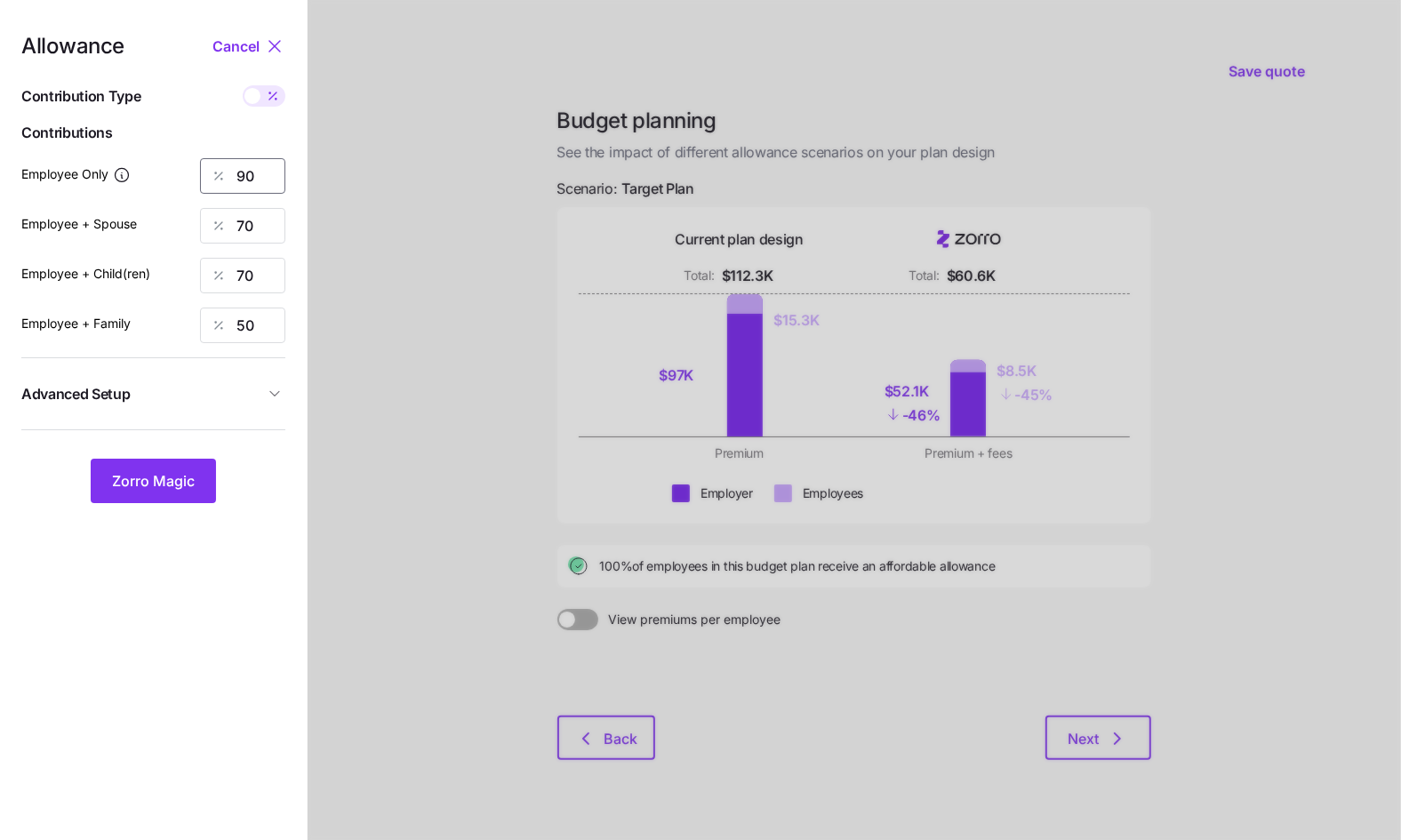 type on "90" 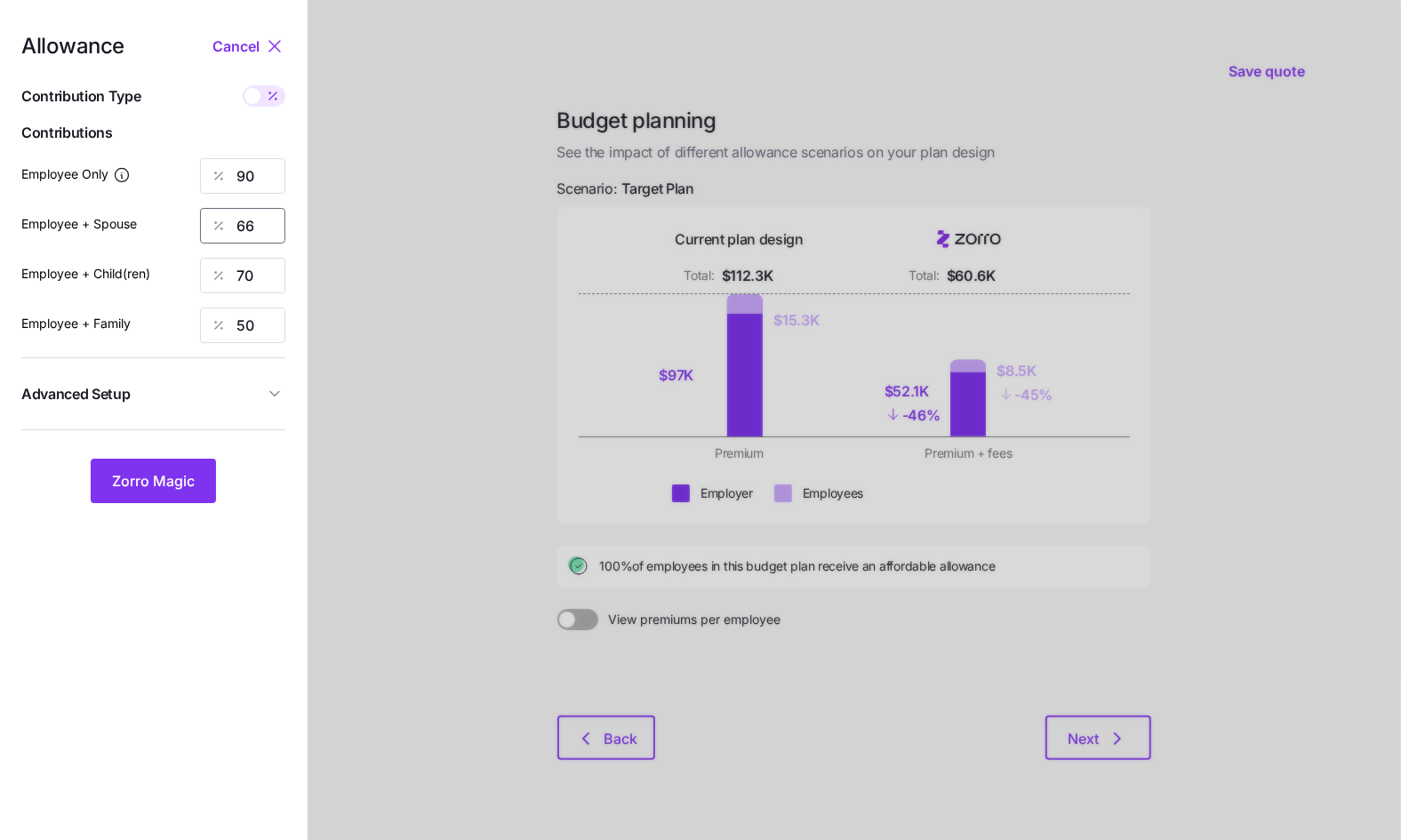 type on "66" 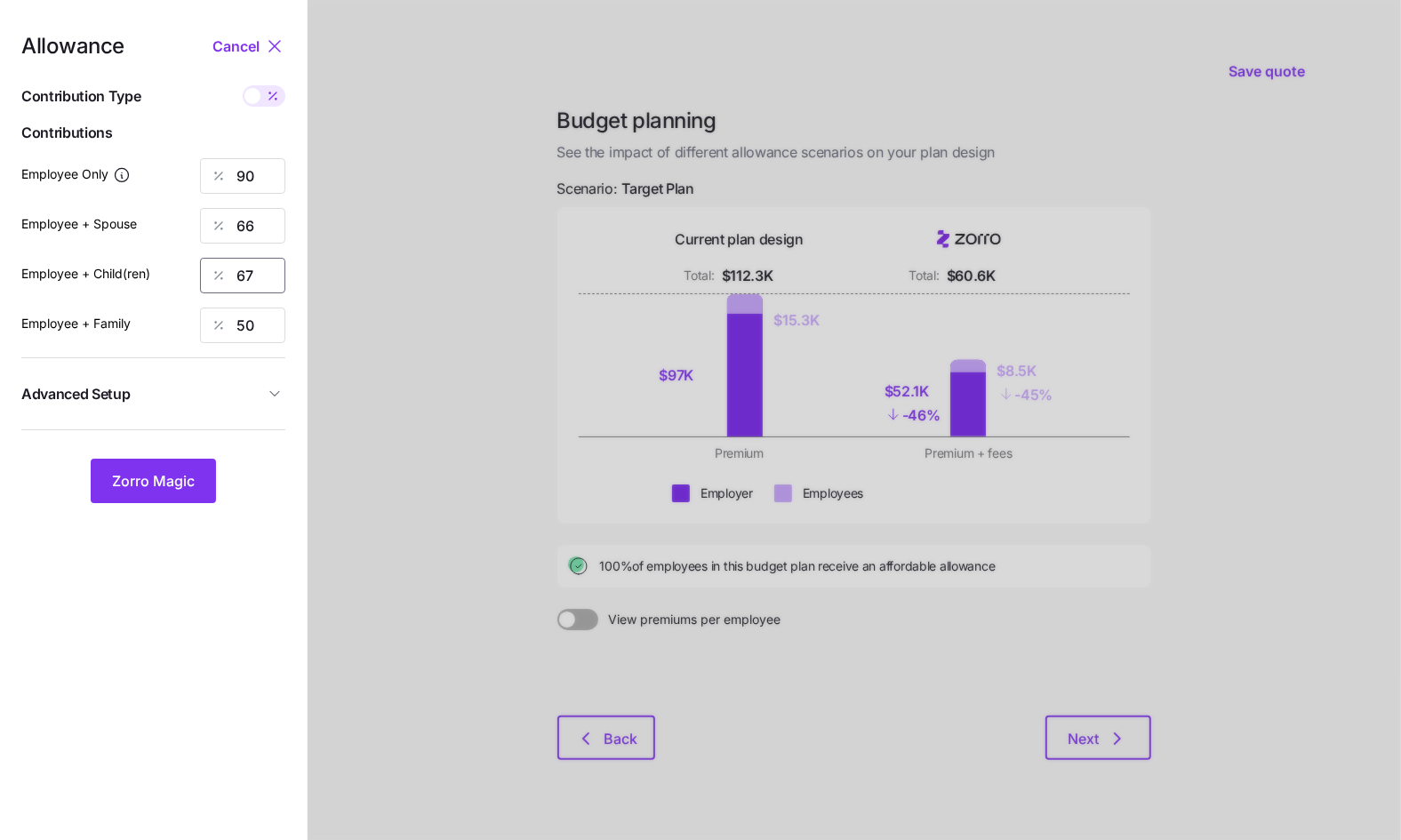 type on "67" 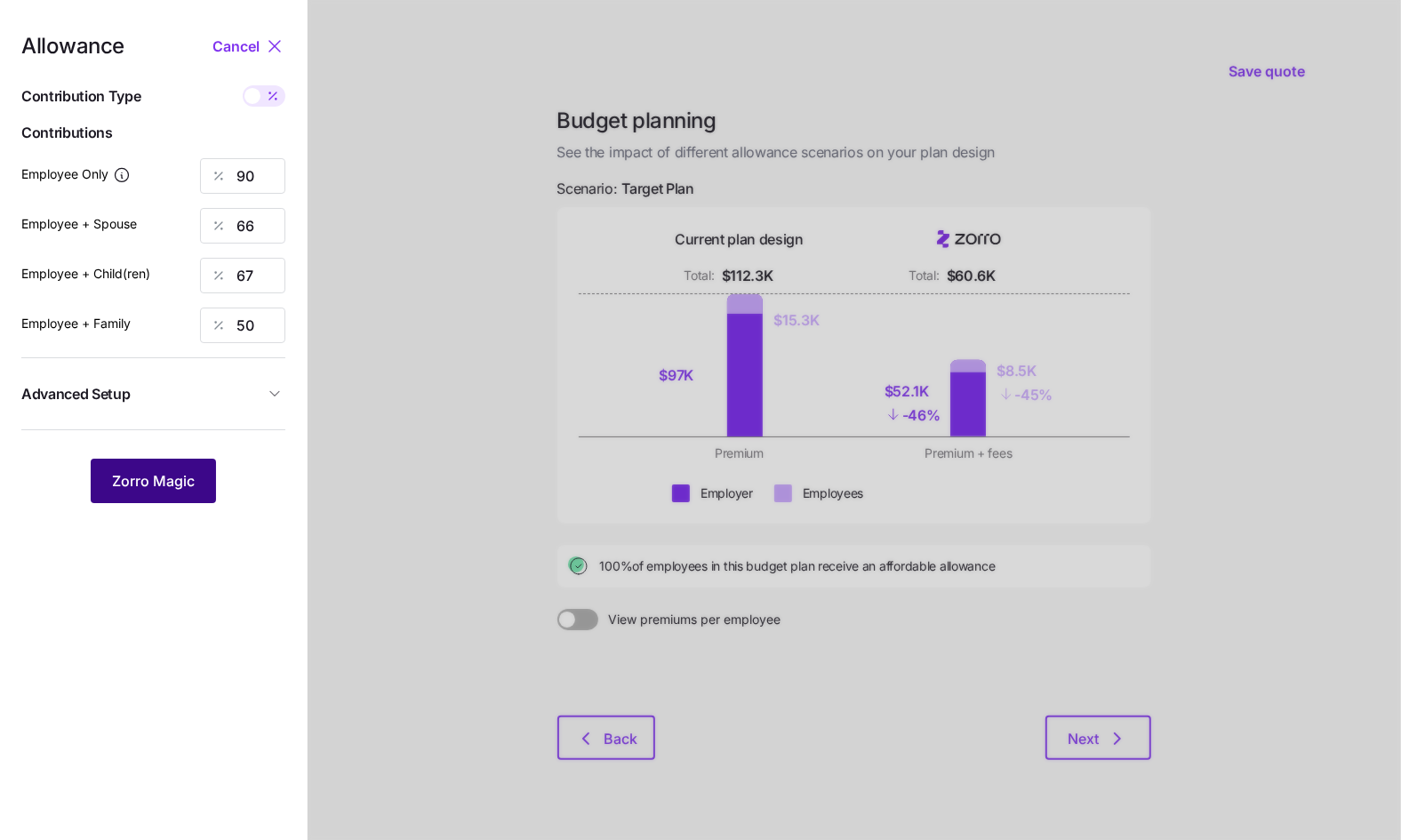 click on "Zorro Magic" at bounding box center [153, 481] 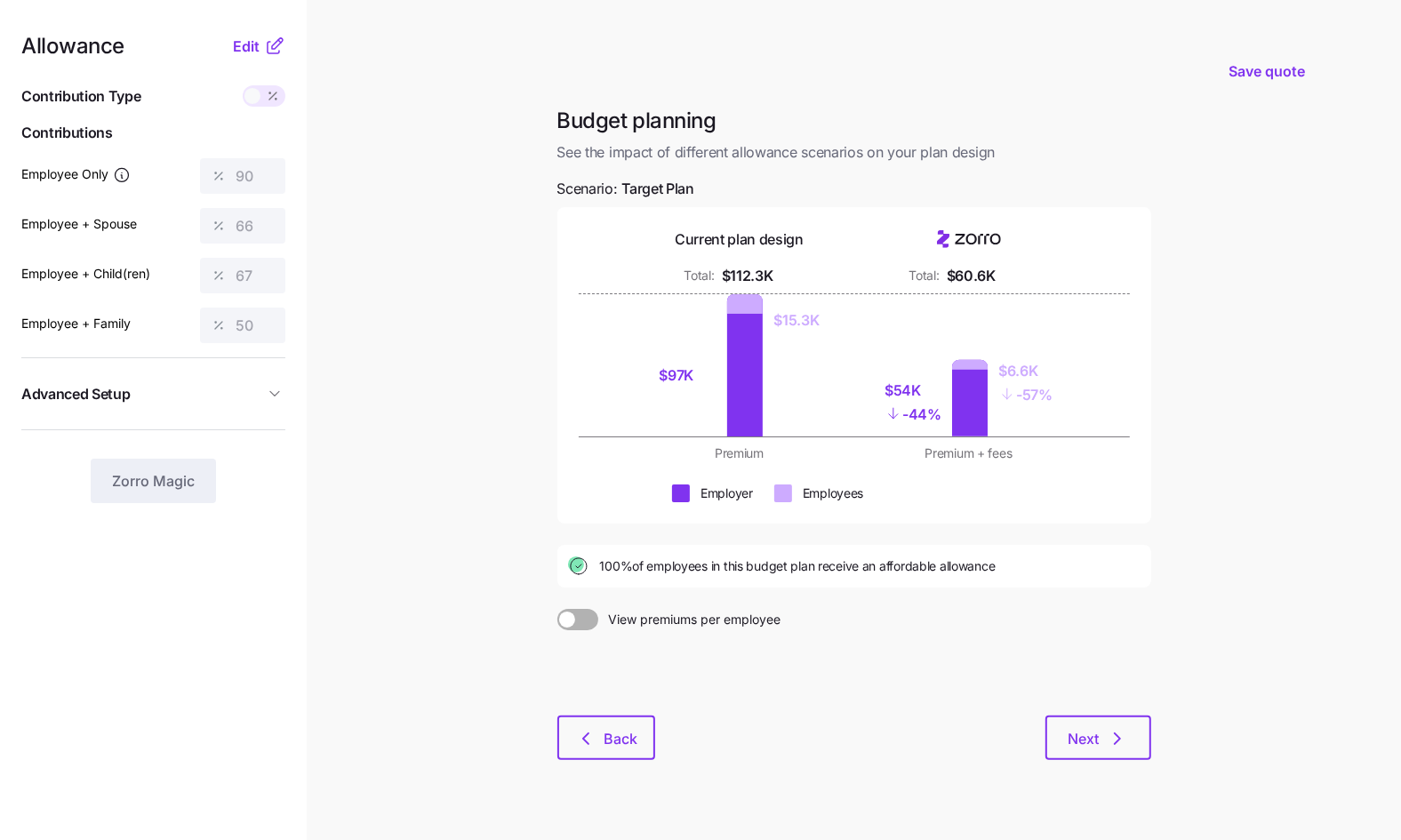 click on "Save quote Budget planning See the impact of different allowance scenarios on your plan design Scenario:   Target Plan Current plan design Total: $112.3K Total: $60.6K $97K $15.3K $54K - 44% $6.6K - 57% Premium Premium + fees   Employer   Employees 100%  of employees in this budget plan receive an affordable allowance View premiums per employee Back Next" at bounding box center [700, 436] 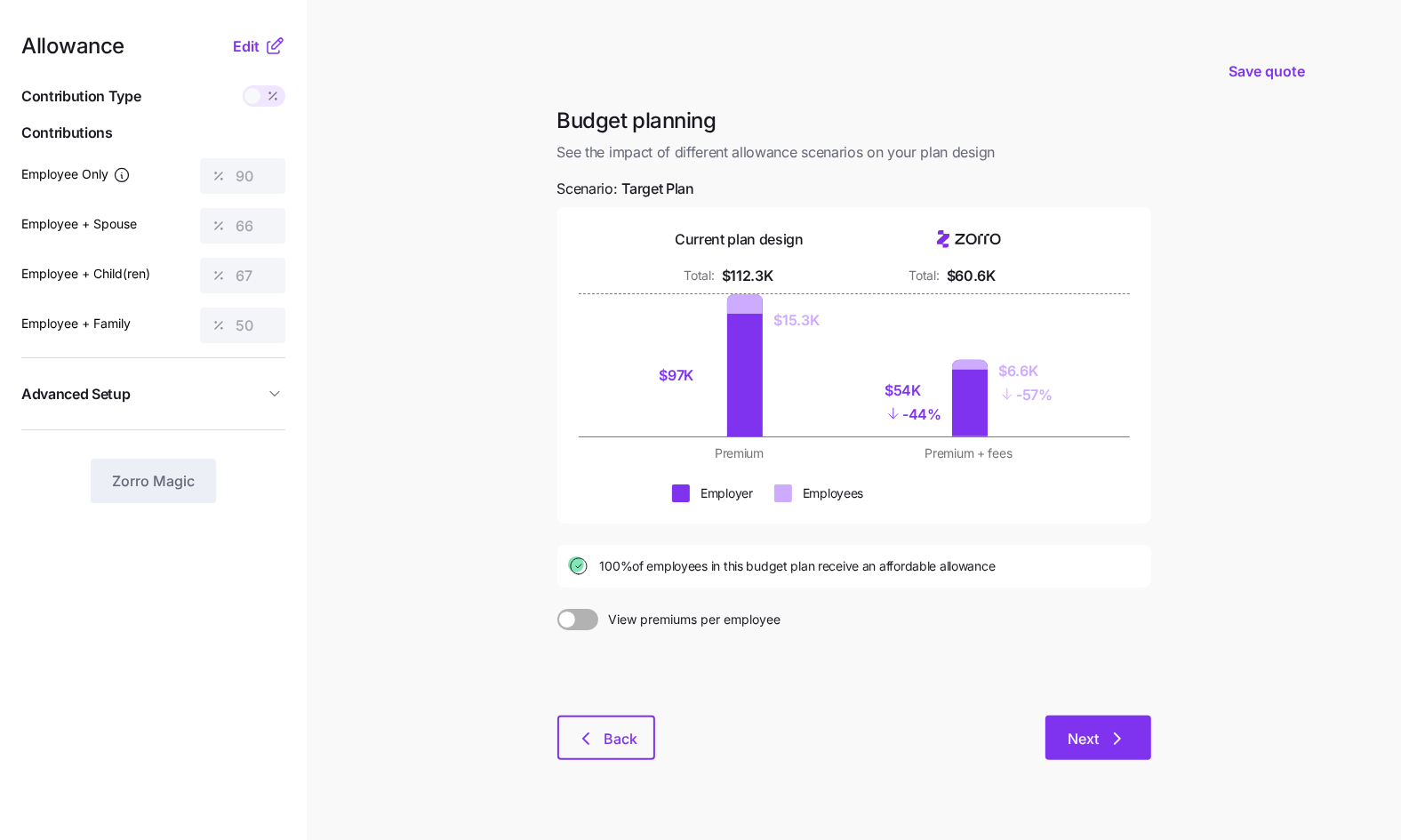 click on "Next" at bounding box center [1084, 739] 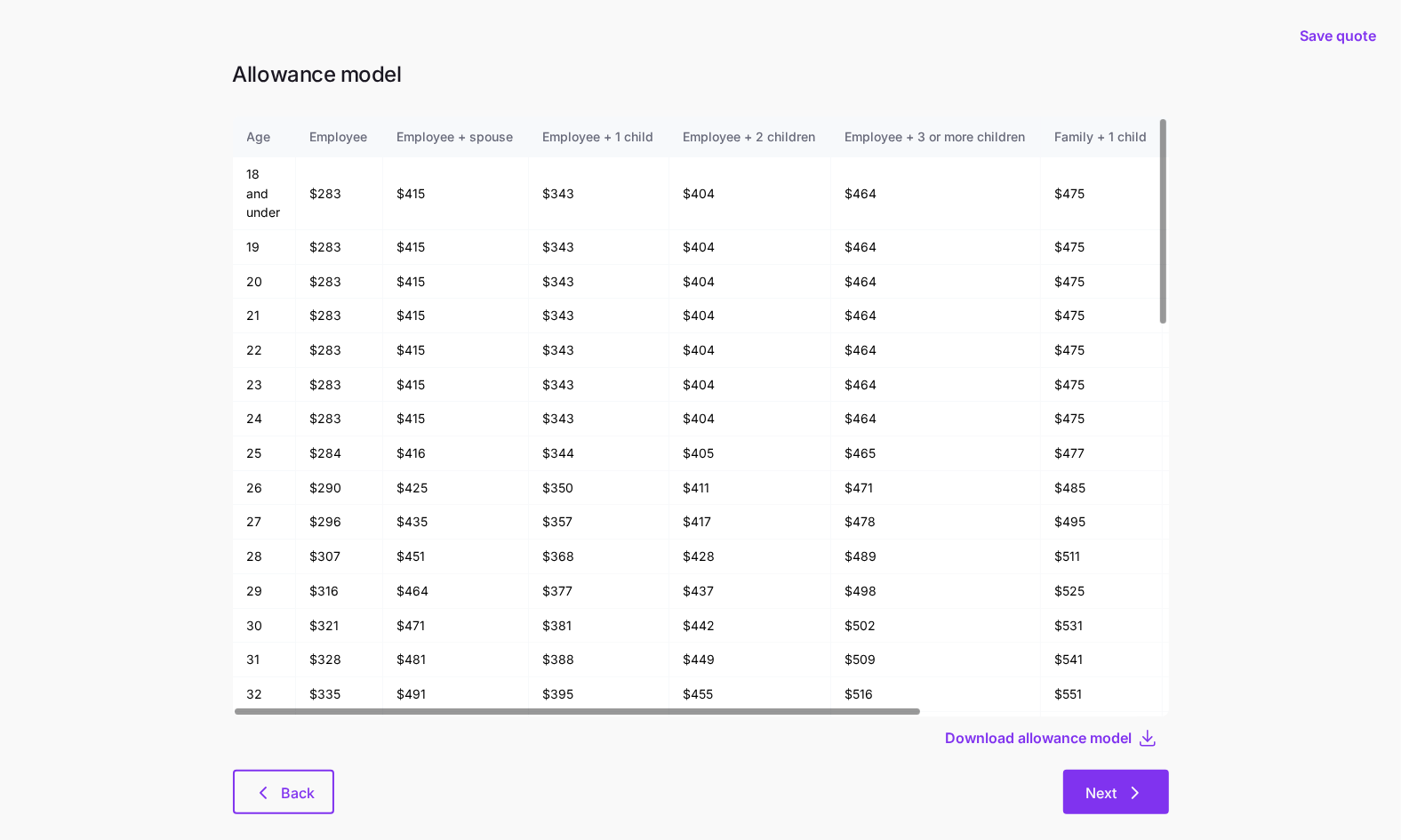 click on "Next" at bounding box center [1116, 792] 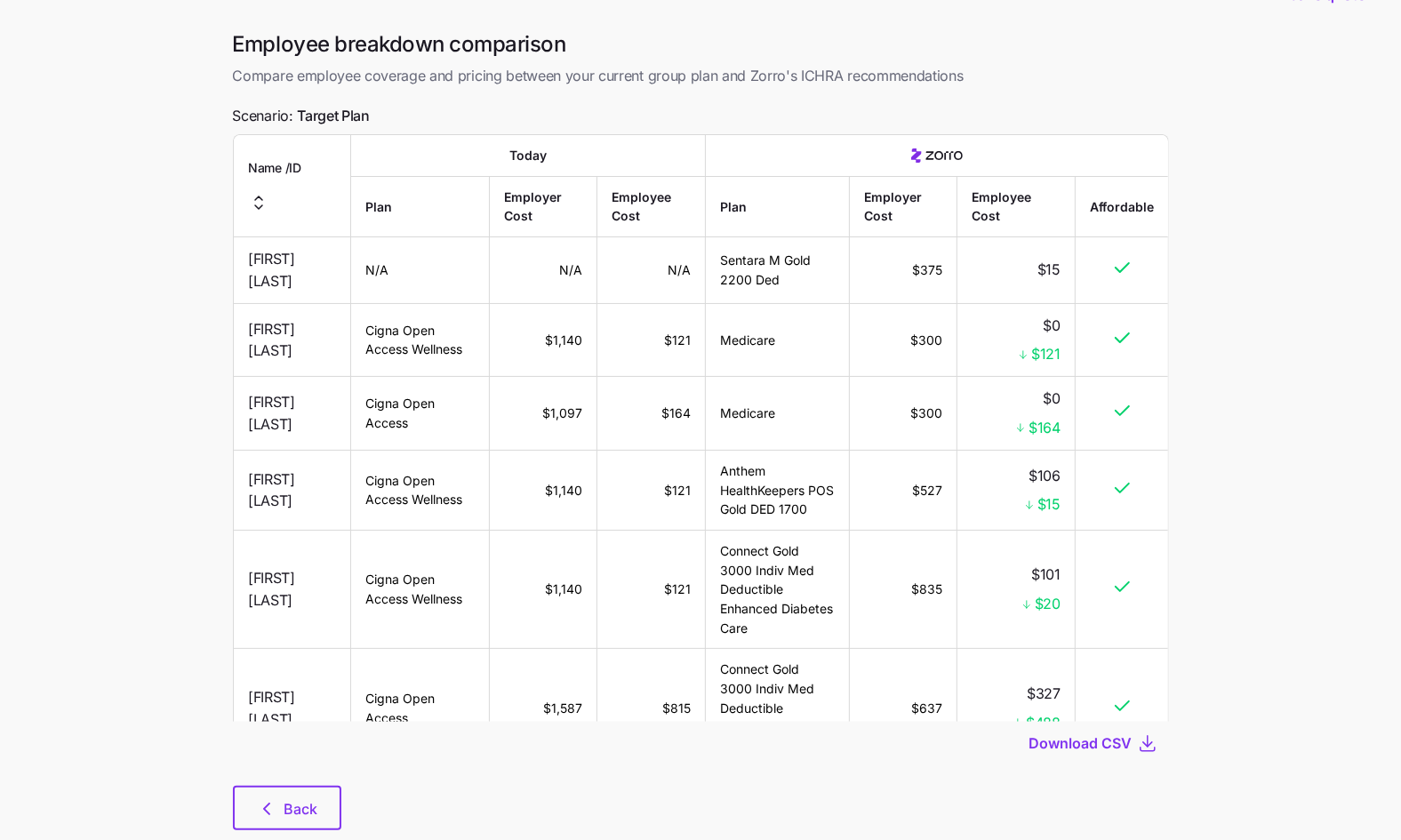 scroll, scrollTop: 0, scrollLeft: 0, axis: both 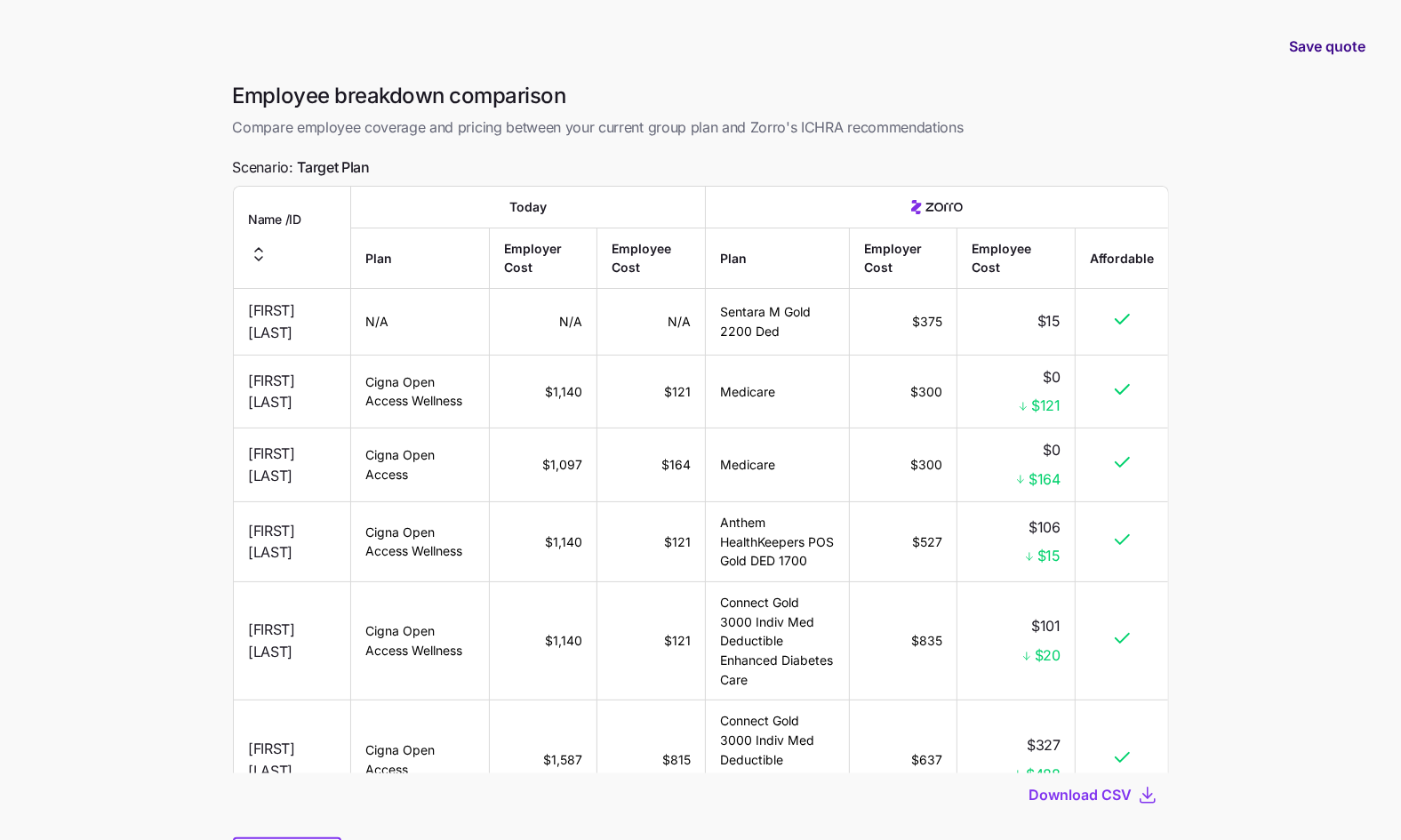 click on "Save quote" at bounding box center (1327, 46) 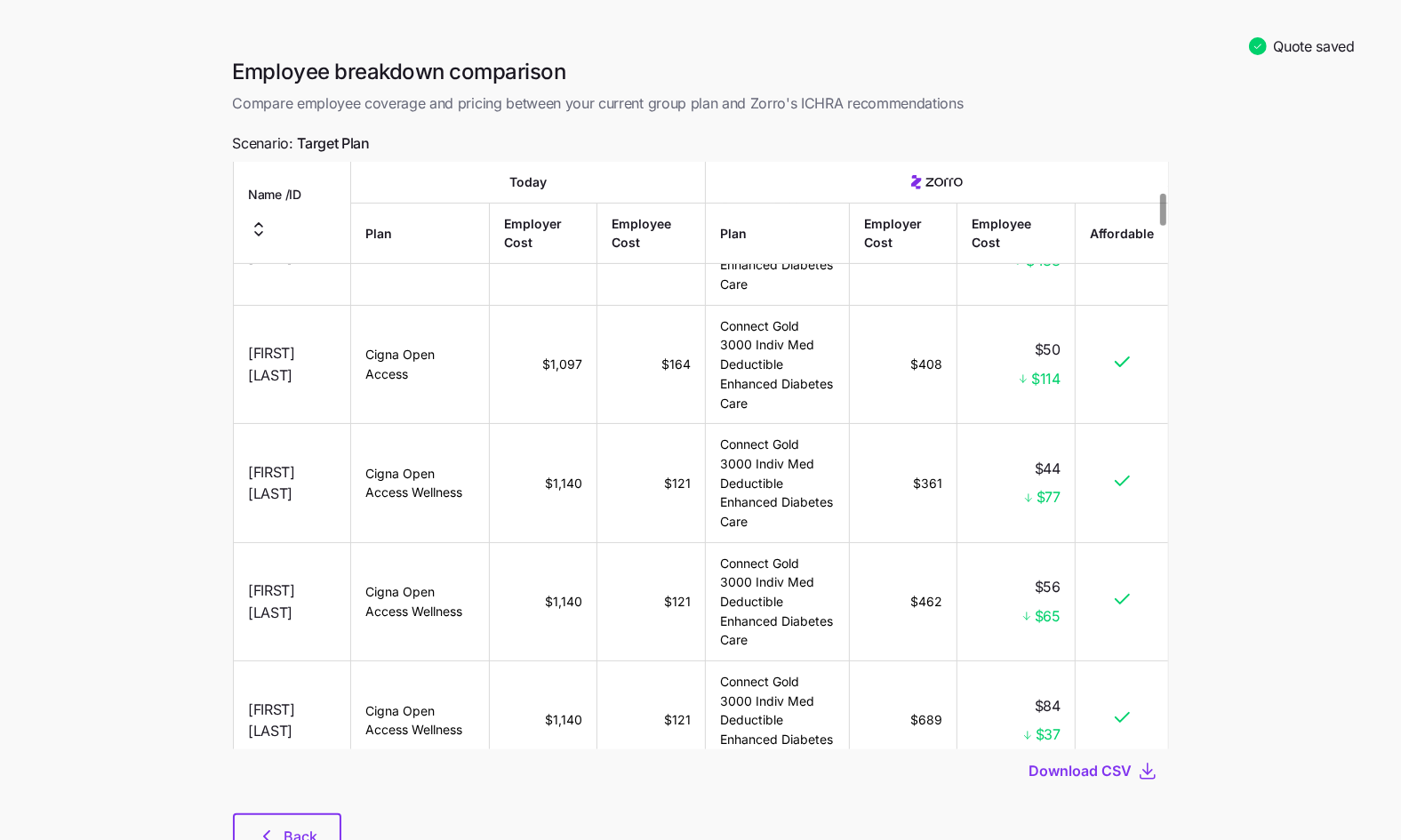 scroll, scrollTop: 545, scrollLeft: 0, axis: vertical 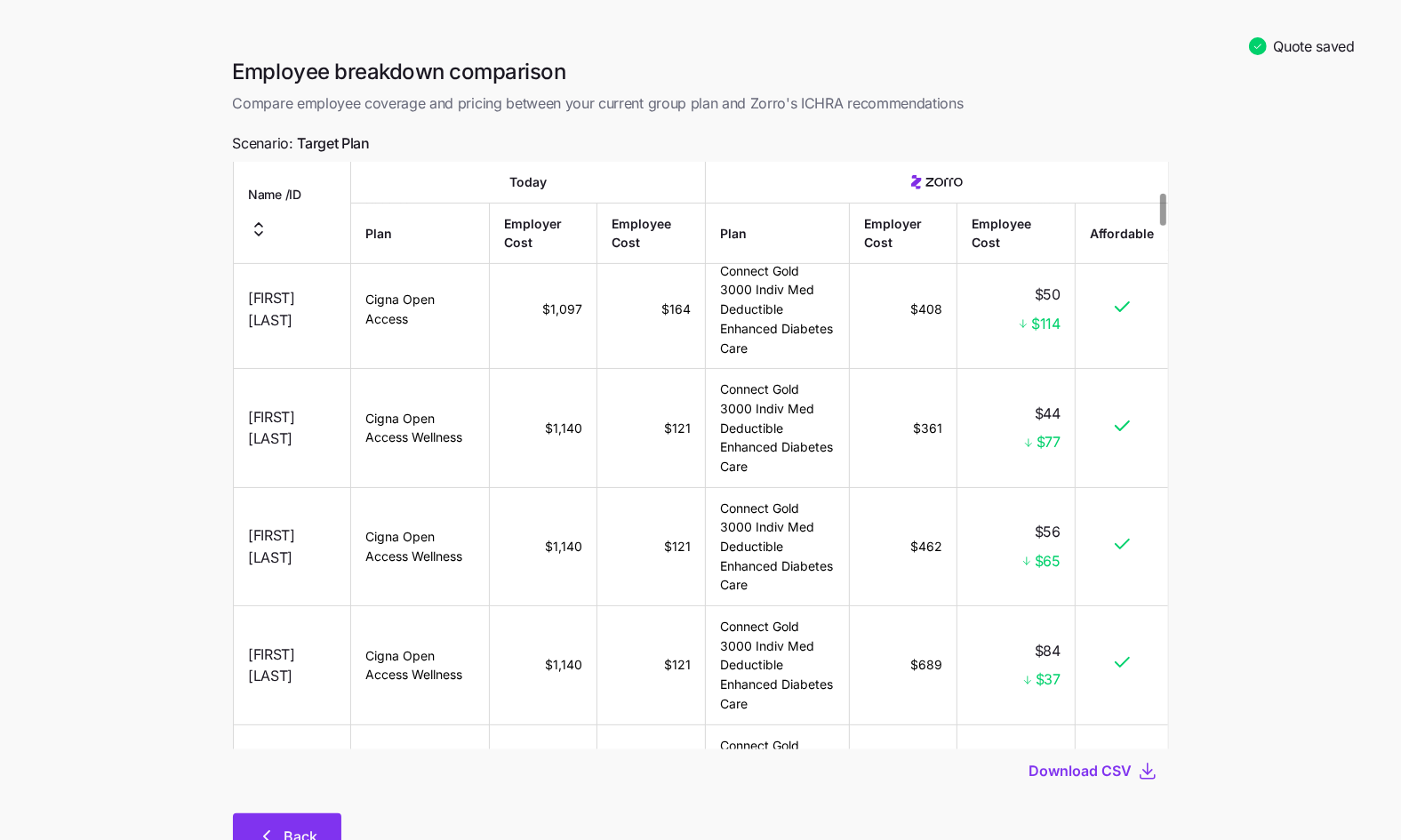 click on "Back" at bounding box center (287, 836) 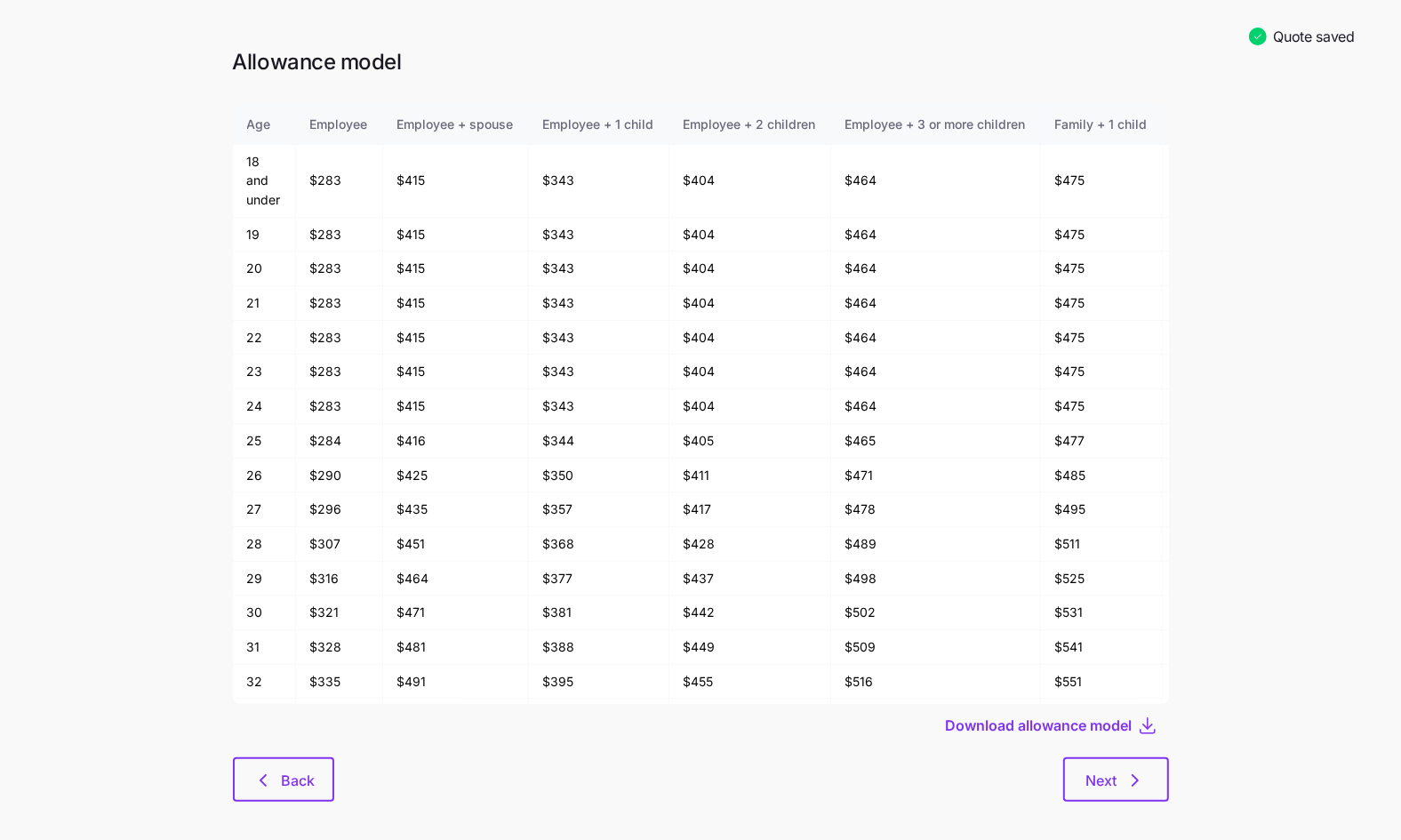 scroll, scrollTop: 25, scrollLeft: 0, axis: vertical 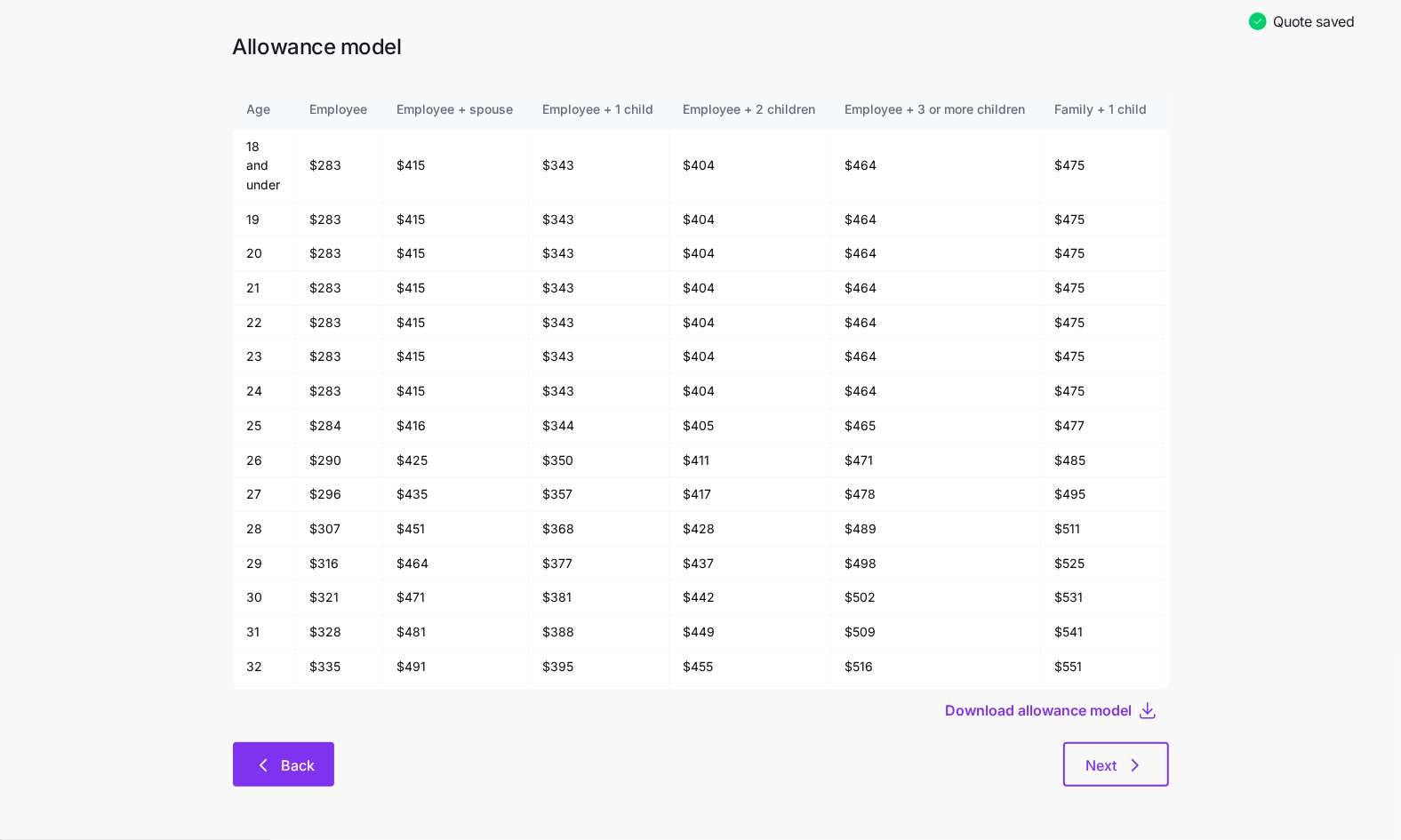 click on "Back" at bounding box center (284, 764) 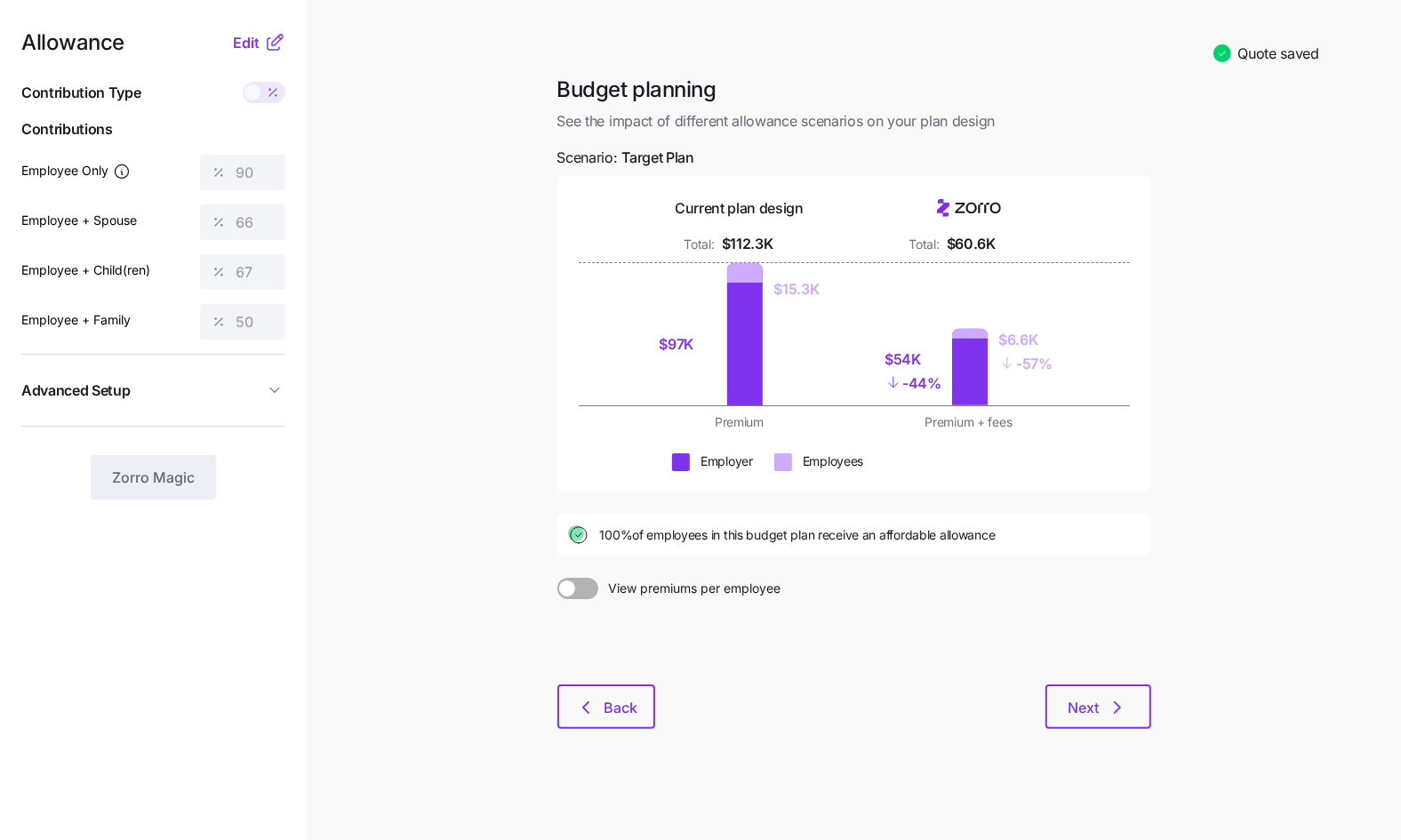scroll, scrollTop: 4, scrollLeft: 0, axis: vertical 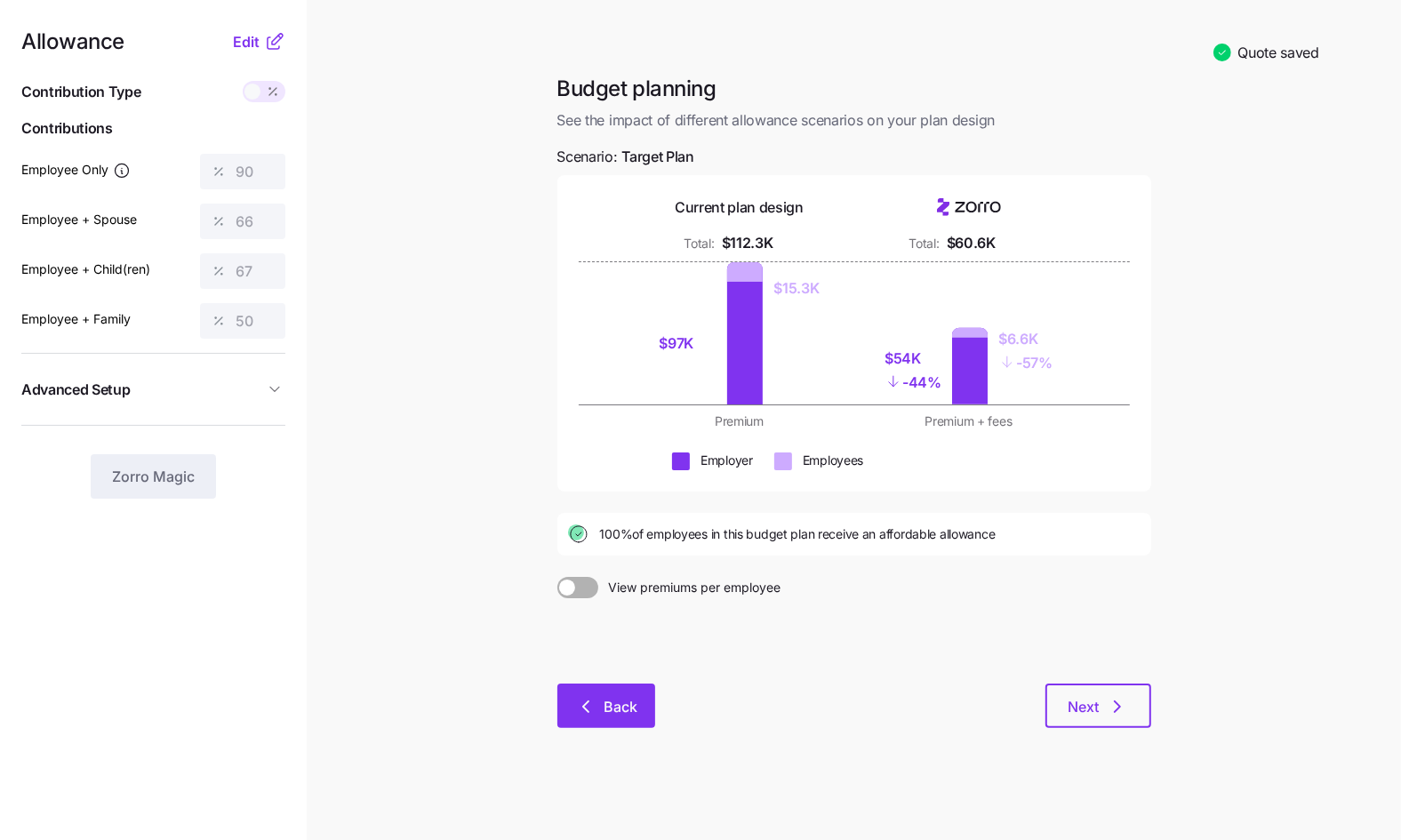 drag, startPoint x: 610, startPoint y: 670, endPoint x: 610, endPoint y: 686, distance: 16 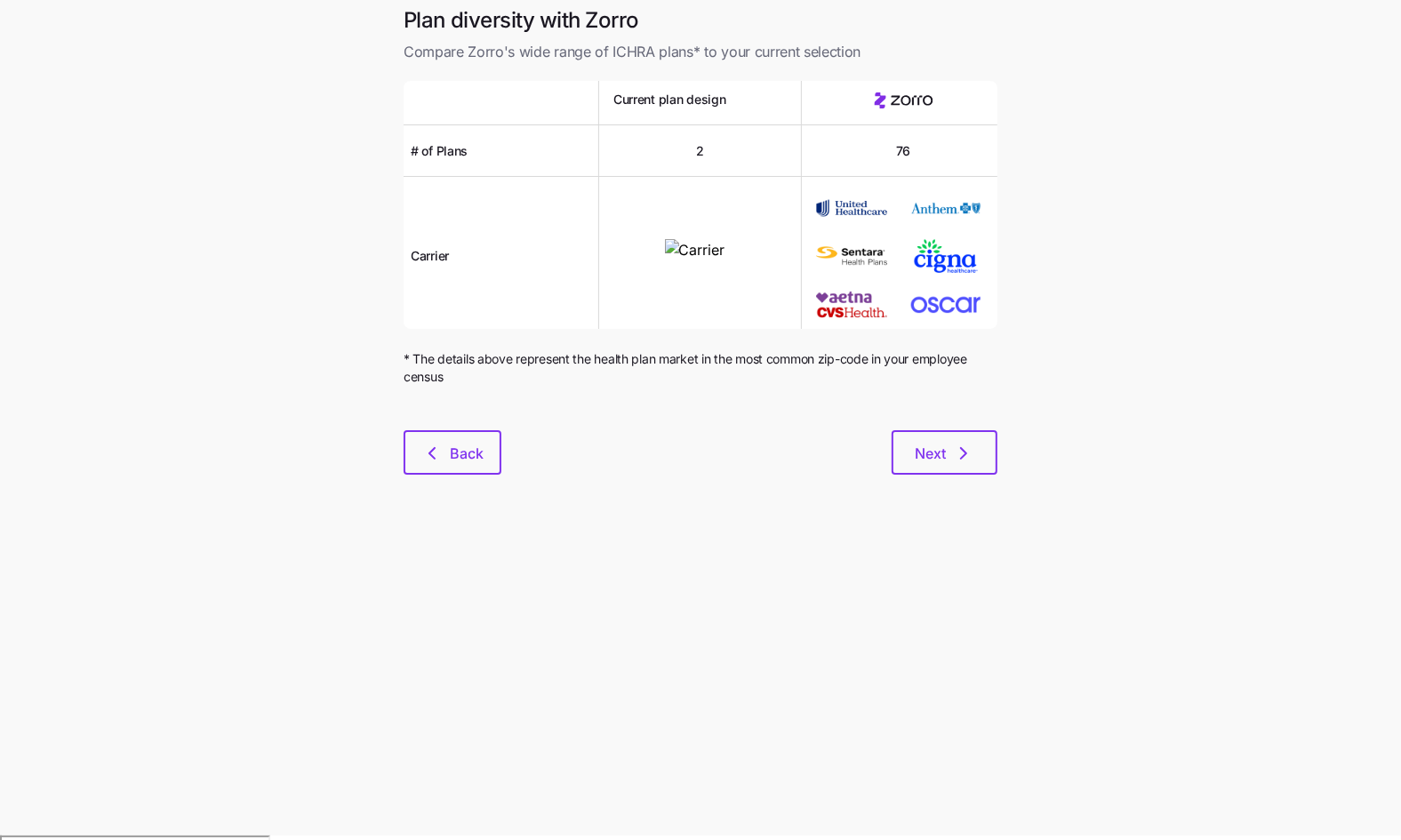 scroll, scrollTop: 0, scrollLeft: 0, axis: both 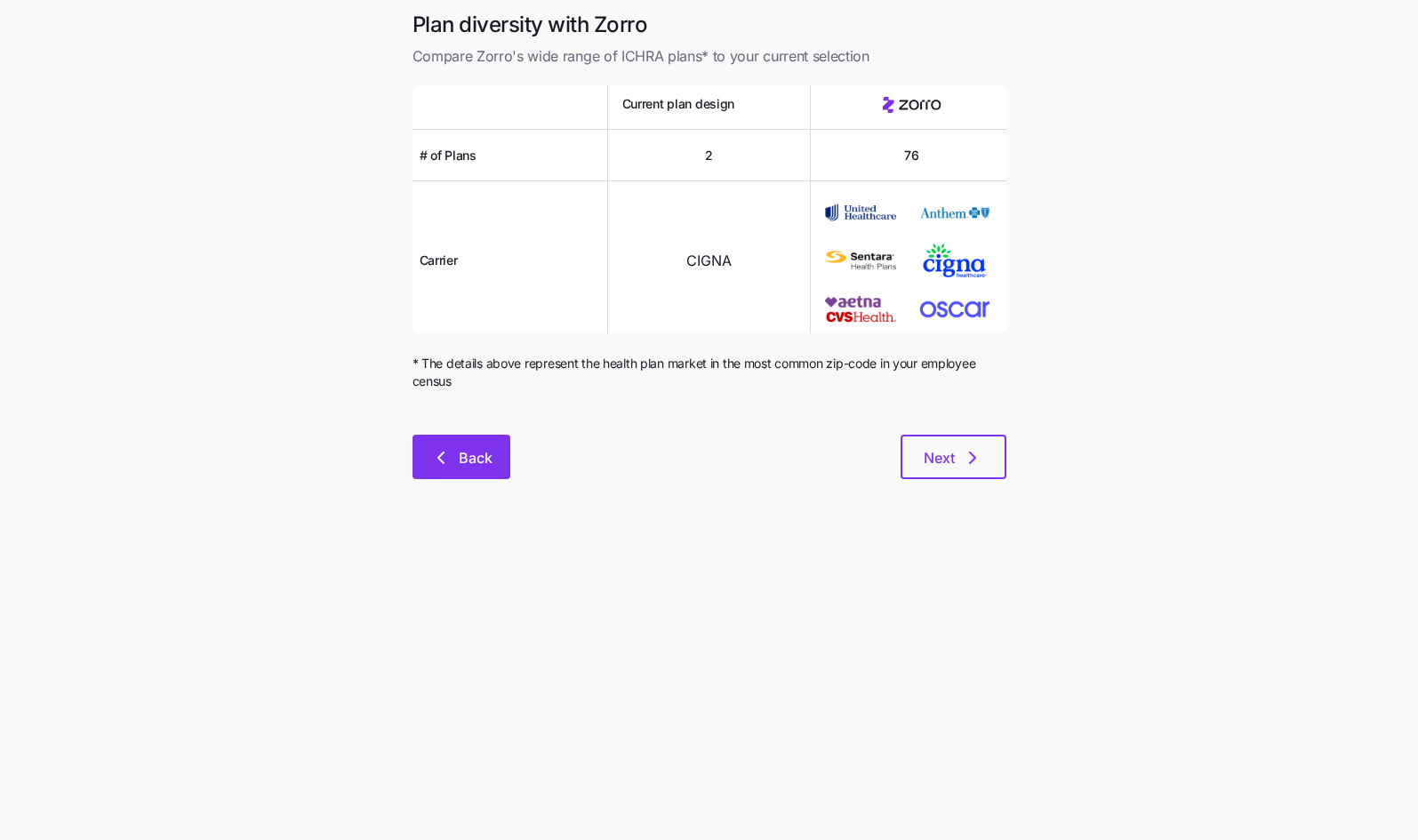 click on "Back" at bounding box center [461, 457] 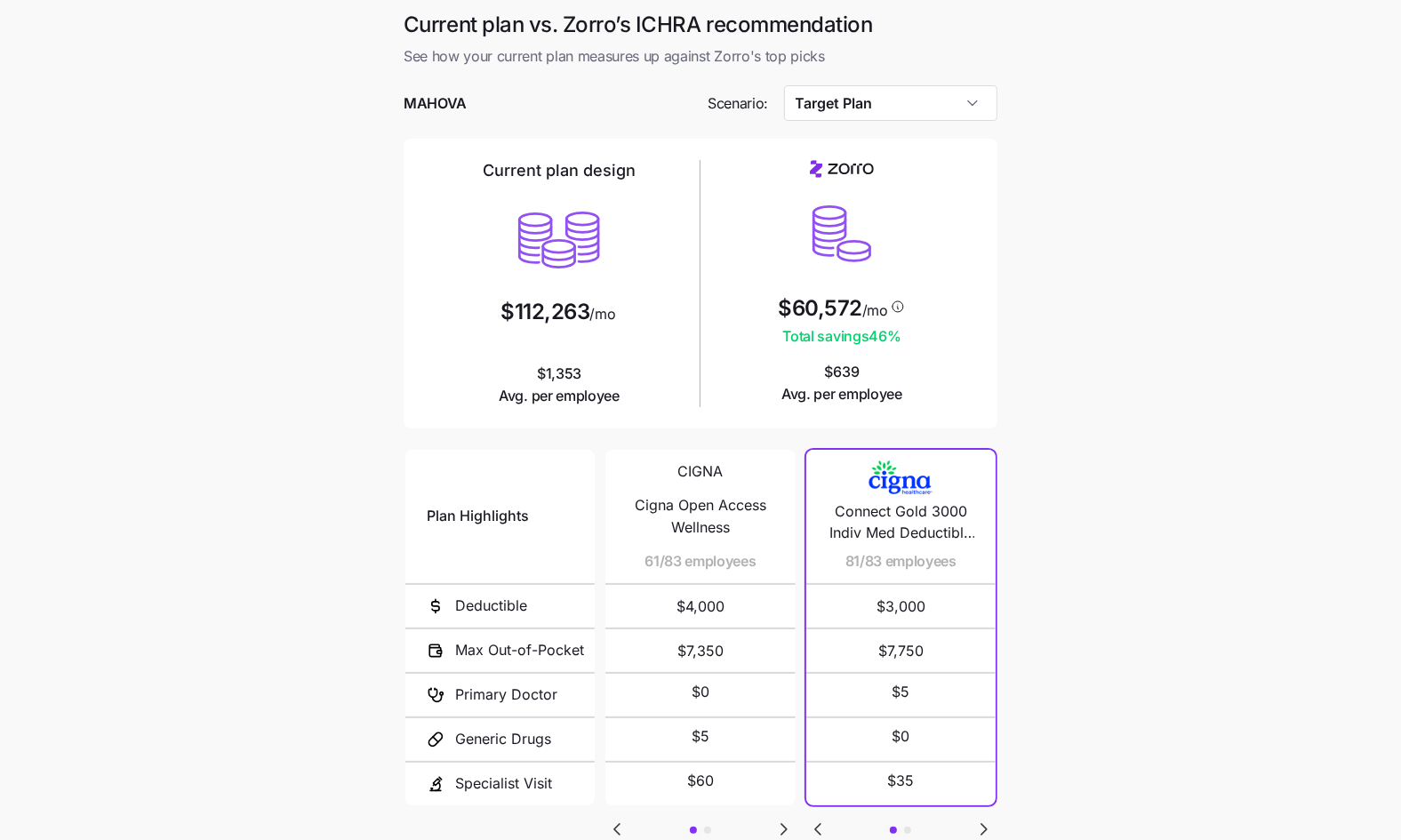click on "Connect Gold 3000 Indiv Med Deductible Enhanced Diabetes Care" at bounding box center [901, 523] 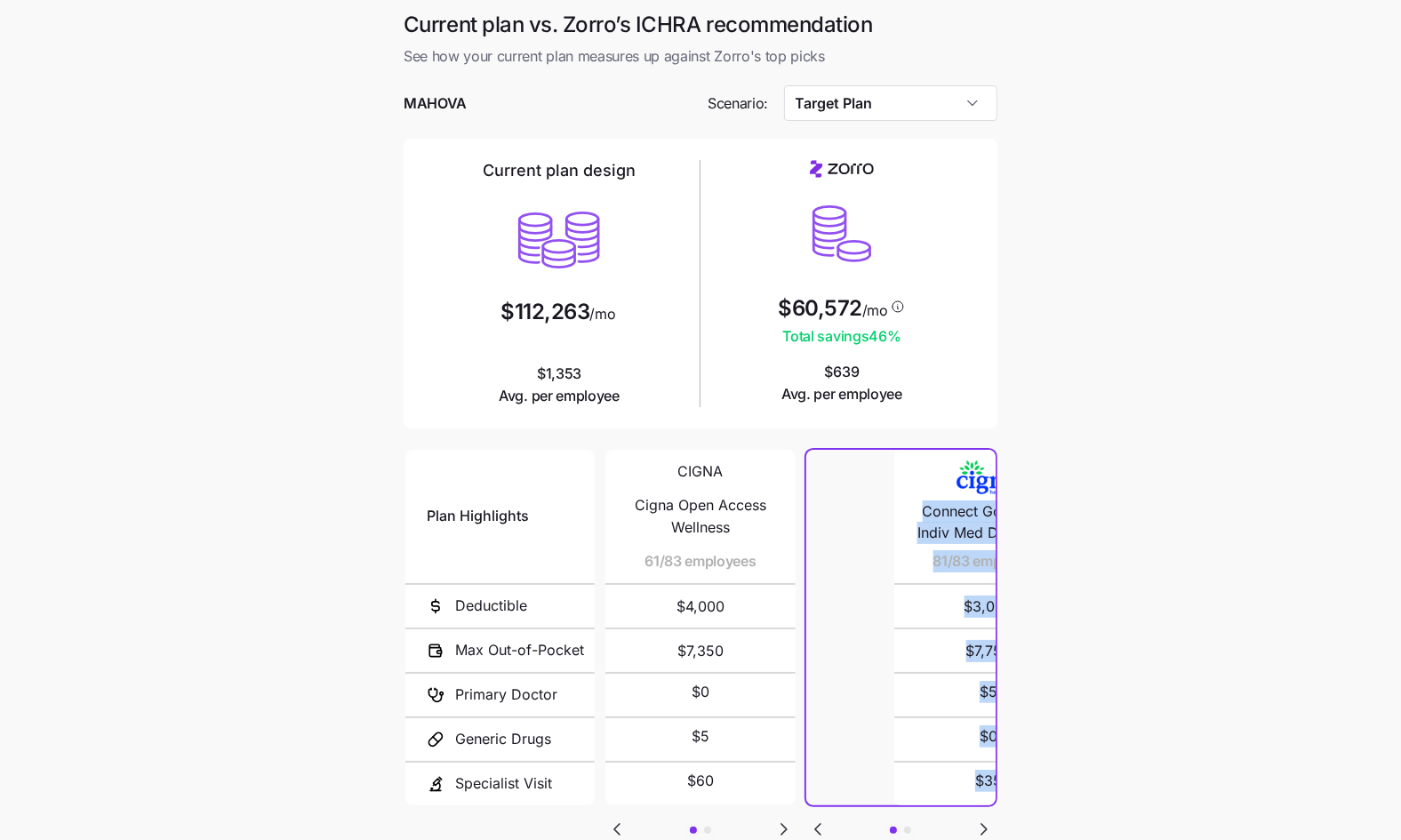 drag, startPoint x: 830, startPoint y: 508, endPoint x: 1013, endPoint y: 521, distance: 183.46117 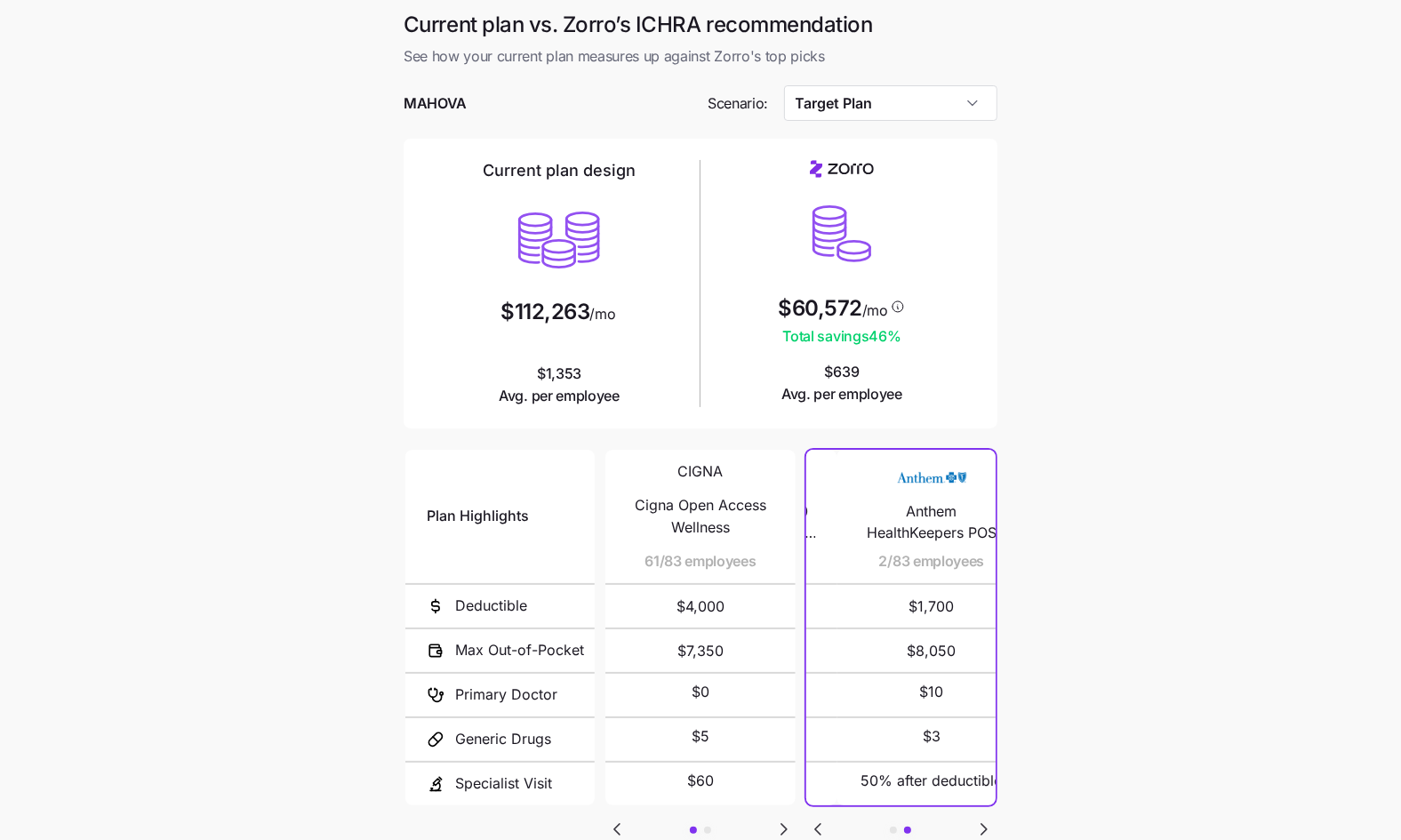click on "Anthem HealthKeepers POS Gold DED 1700" at bounding box center [931, 523] 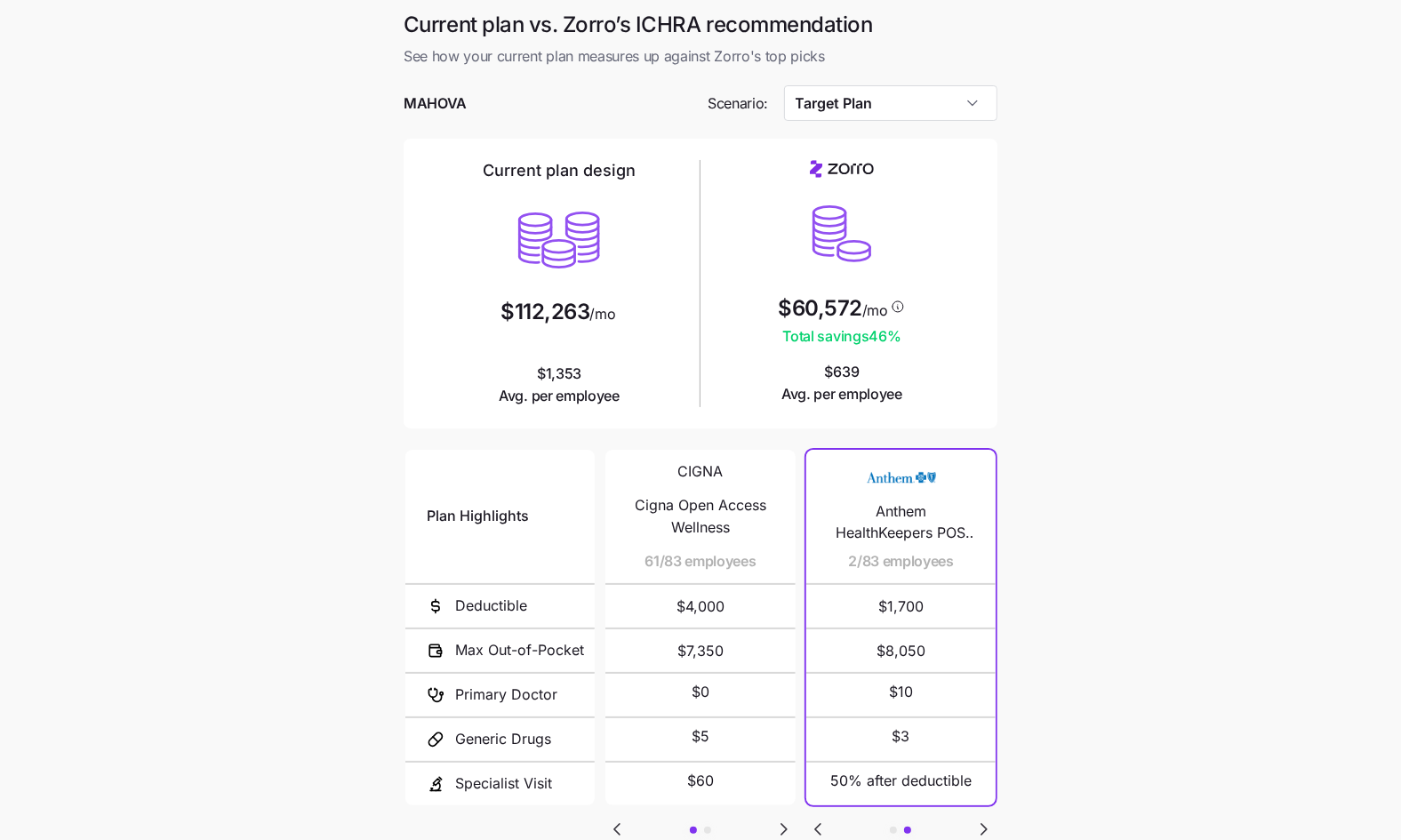 click 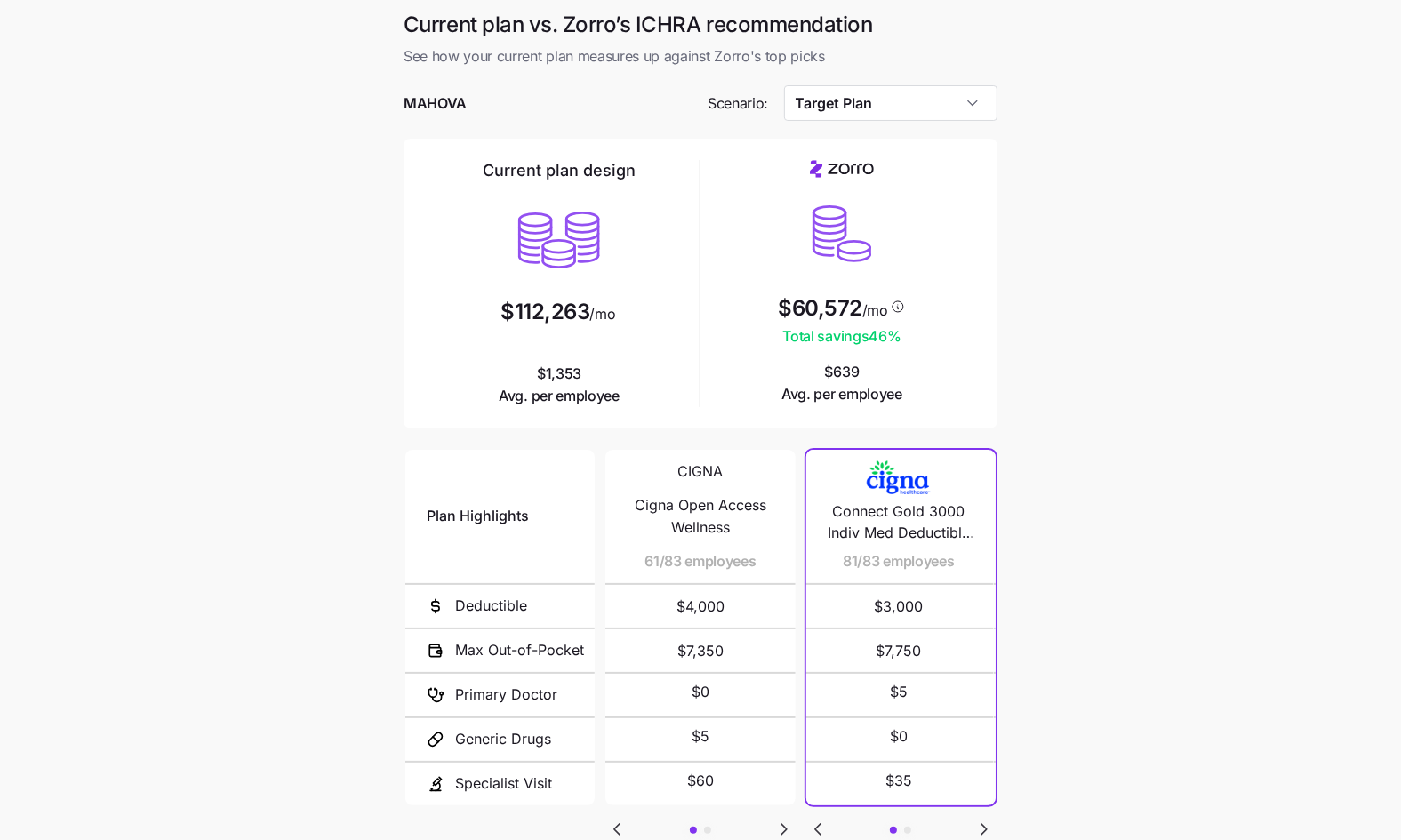 click on "Connect Gold 3000 Indiv Med Deductible Enhanced Diabetes Care" at bounding box center [898, 523] 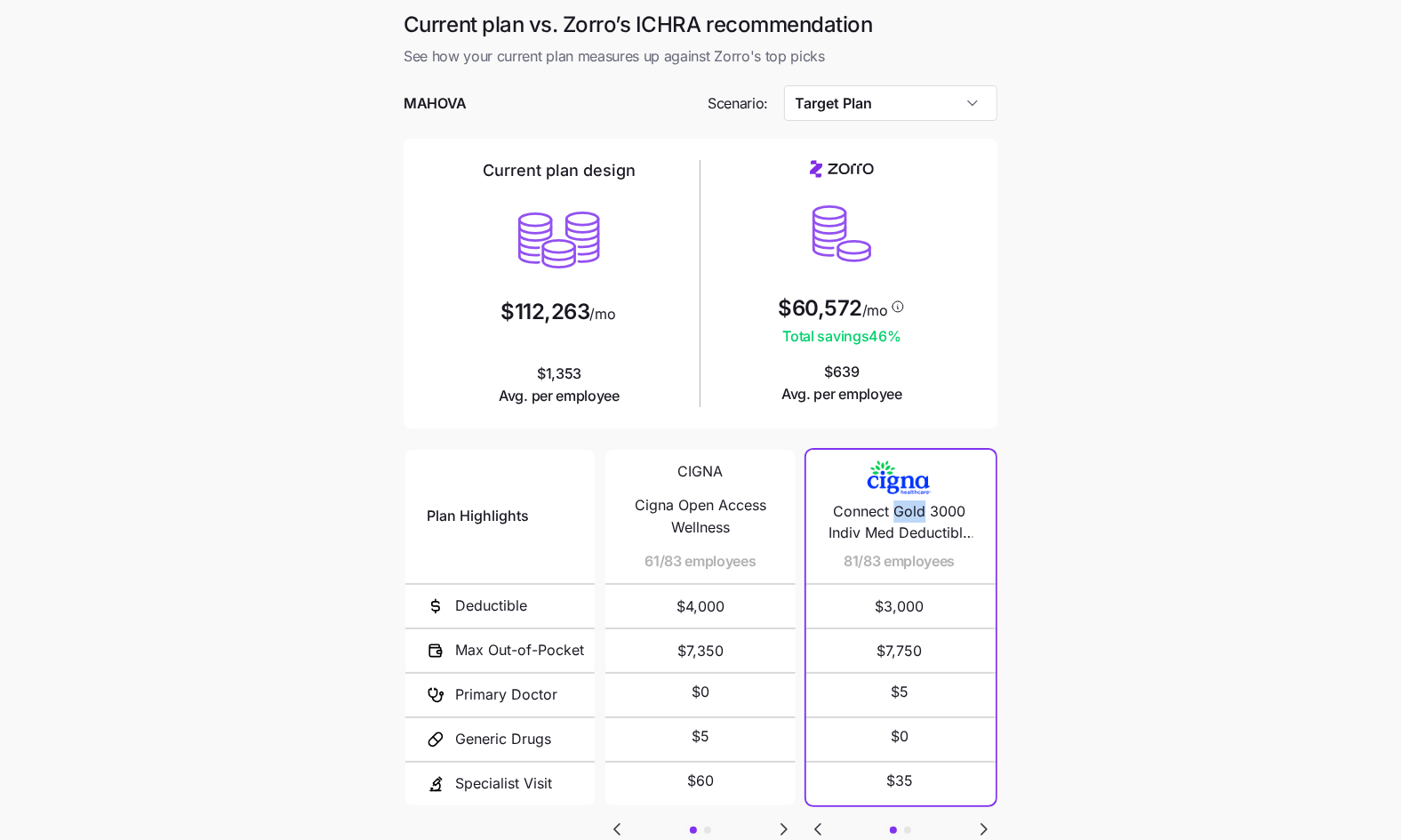 click on "Connect Gold 3000 Indiv Med Deductible Enhanced Diabetes Care" at bounding box center [899, 523] 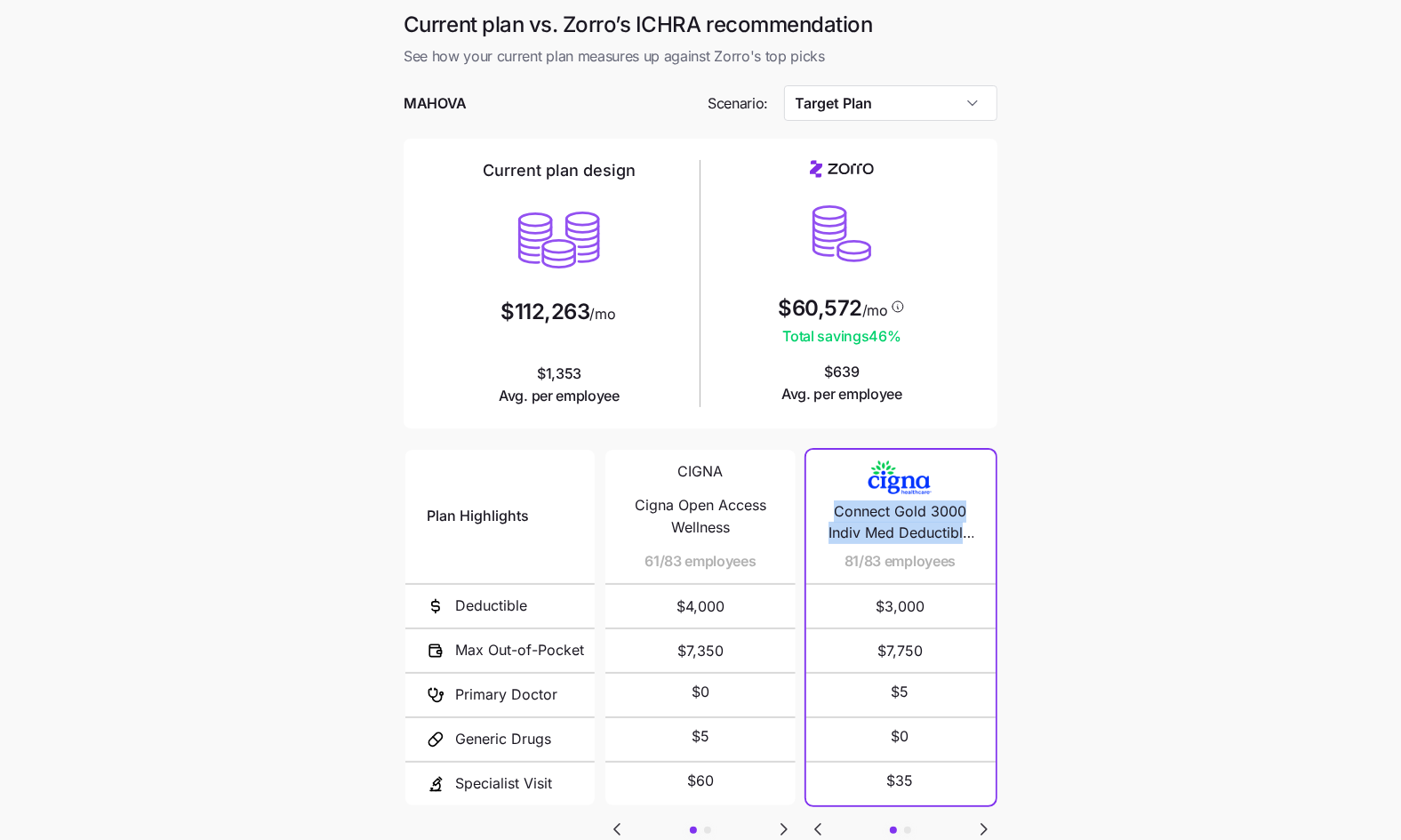click on "Connect Gold 3000 Indiv Med Deductible Enhanced Diabetes Care" at bounding box center [900, 523] 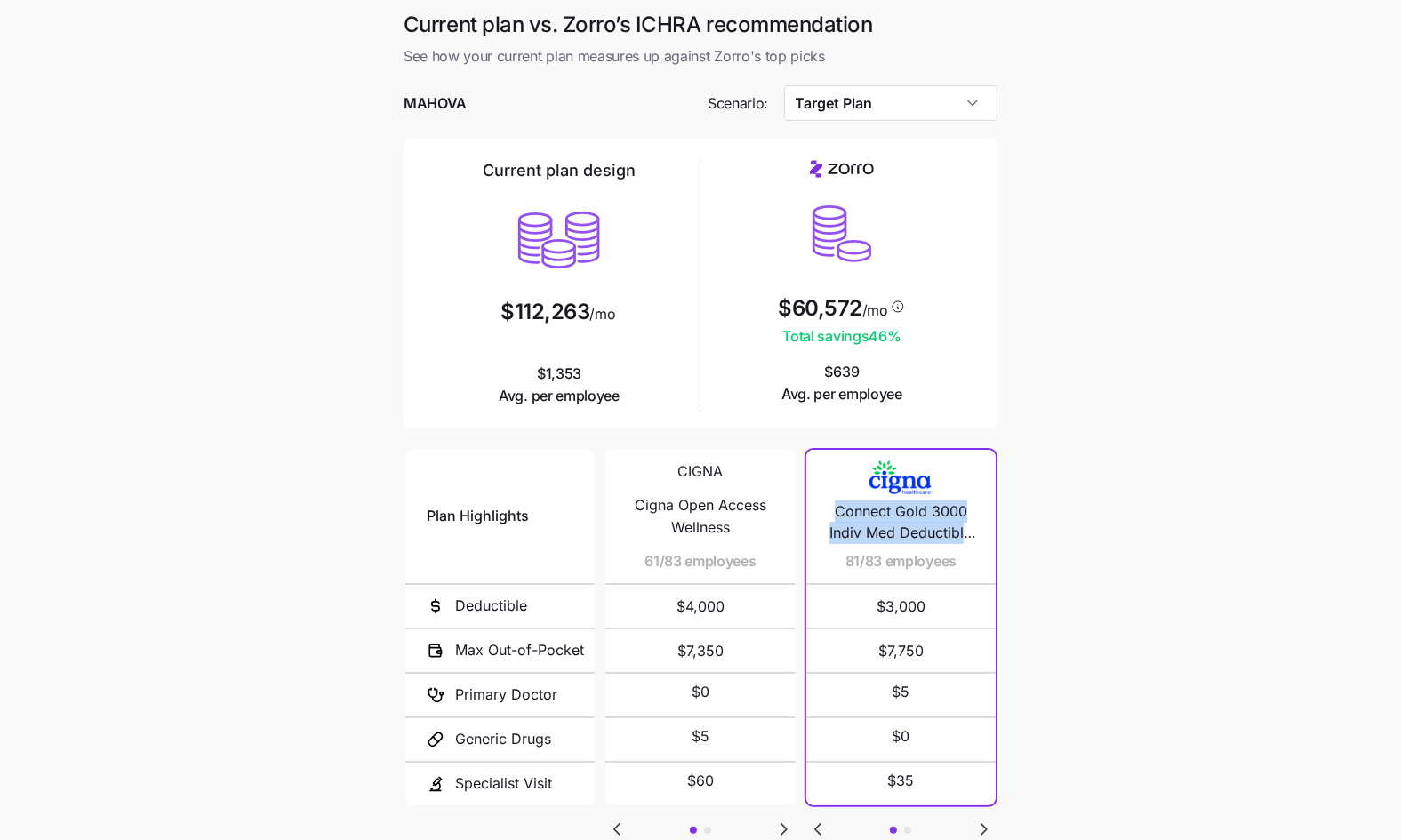 copy on "Connect Gold 3000 Indiv Med Deductible Enhanced Diabetes Care" 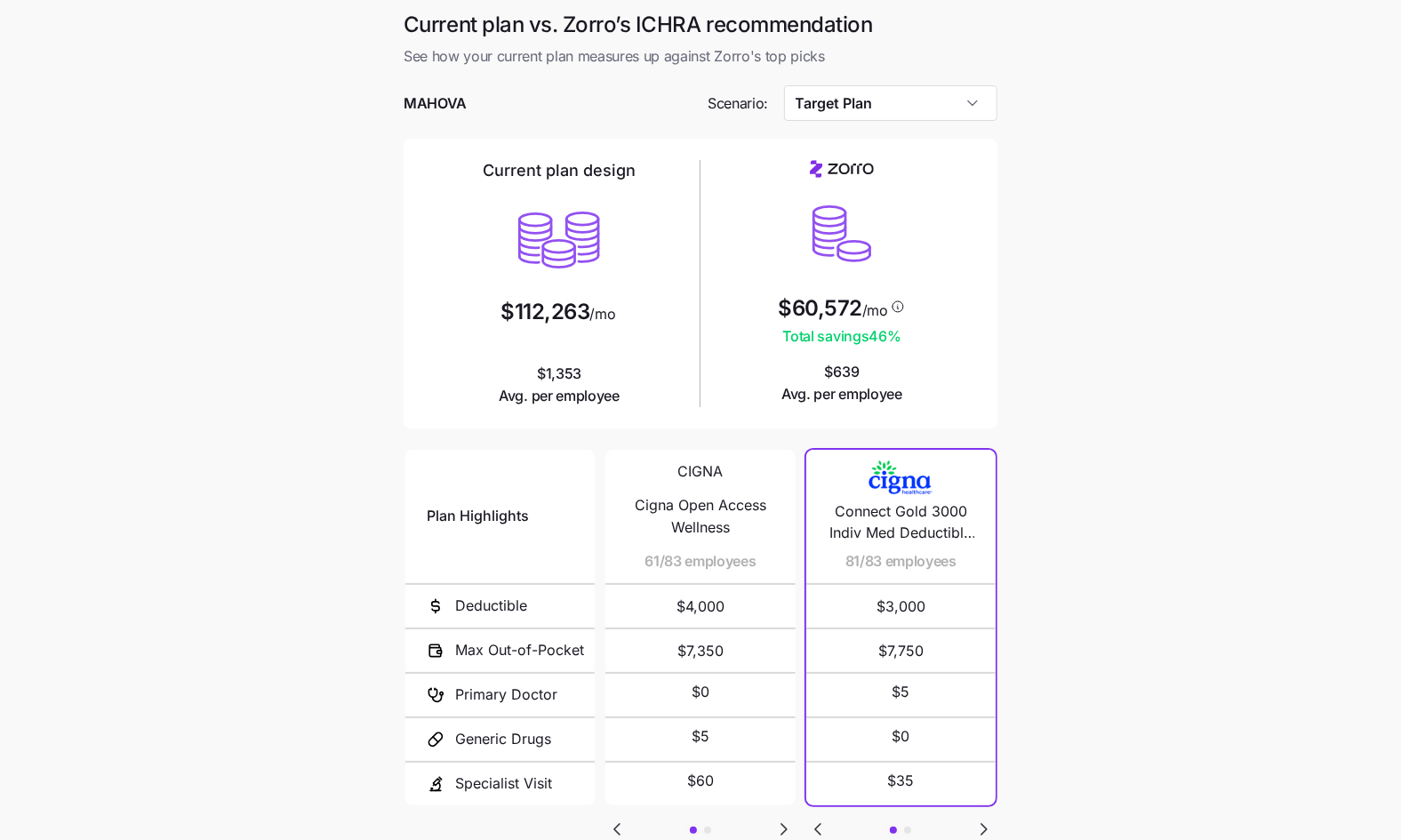 click on "Current plan vs. Zorro’s ICHRA recommendation See how your current plan measures up against Zorro's top picks MAHOVA Scenario: Target Plan Current plan design $112,263 /mo $1,353 Avg. per employee $60,572 /mo Total savings  46 % $639 Avg. per employee Plan Highlights Deductible Max Out-of-Pocket Primary Doctor Generic Drugs Specialist Visit CIGNA Cigna Open Access Wellness 61/83 employees $4,000 $7,350 $0 $5 $60 CIGNA Cigna Open Access 22/83 employees $4,000 $7,350 $0 $5 $60 Connect Gold 3000 Indiv Med Deductible Enhanced Diabetes Care 81/83 employees $3,000 $7,750 $5 $0 $35 Anthem HealthKeepers POS Gold DED 1700 2/83 employees $1,700 $8,050 $10 $3 50% after deductible Next" at bounding box center (700, 485) 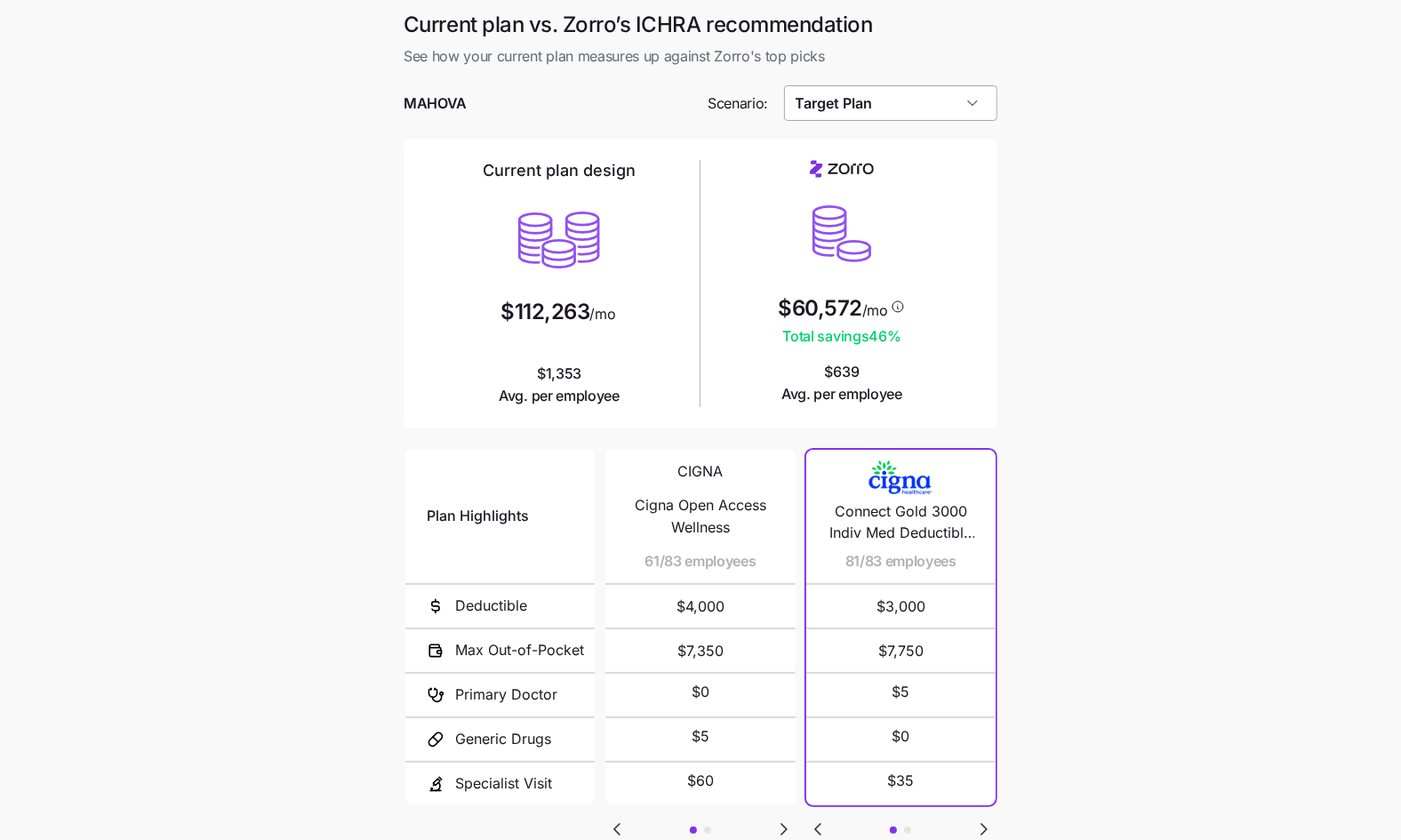 click on "Target Plan" at bounding box center [891, 103] 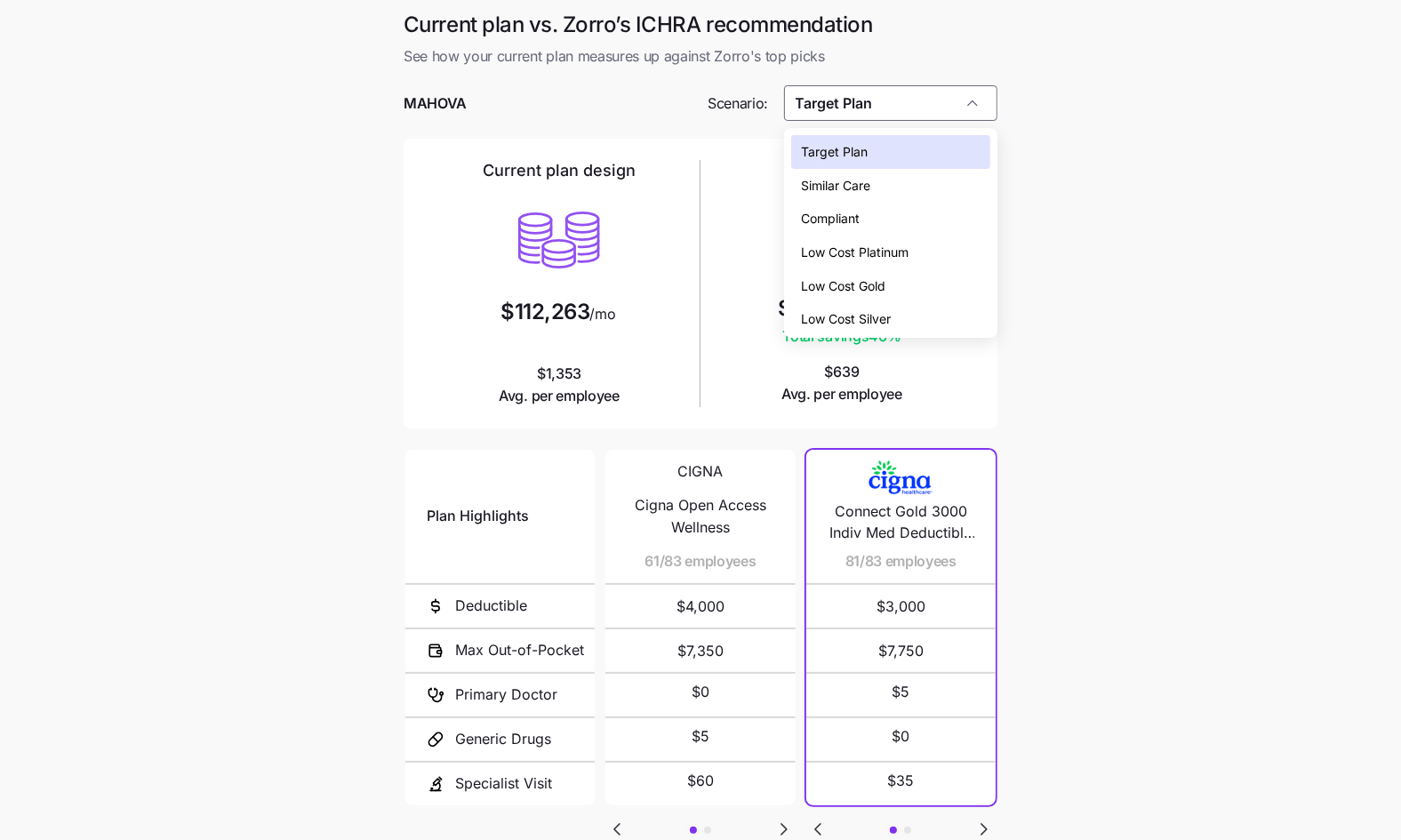 click on "Low Cost Gold" at bounding box center [891, 286] 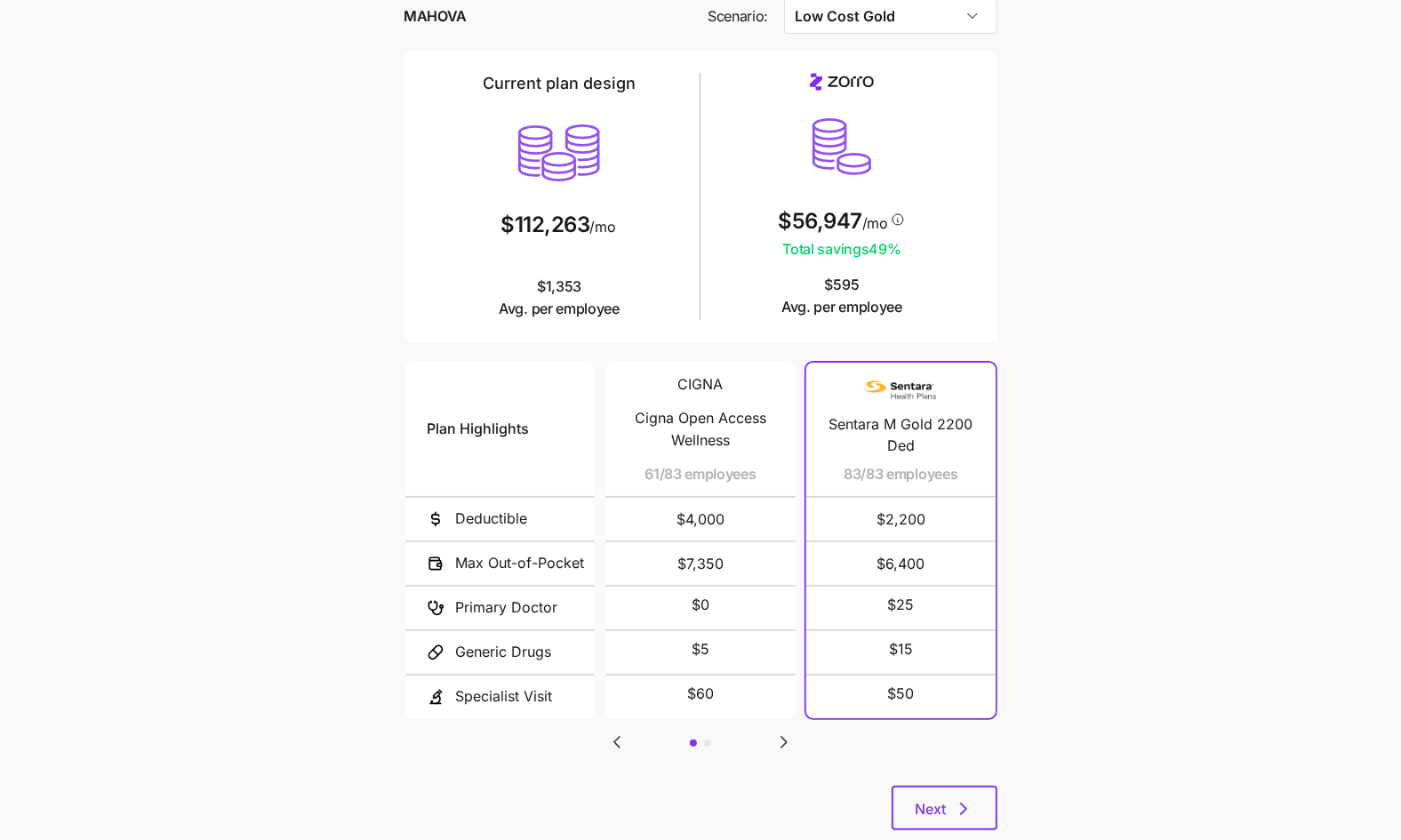 scroll, scrollTop: 130, scrollLeft: 0, axis: vertical 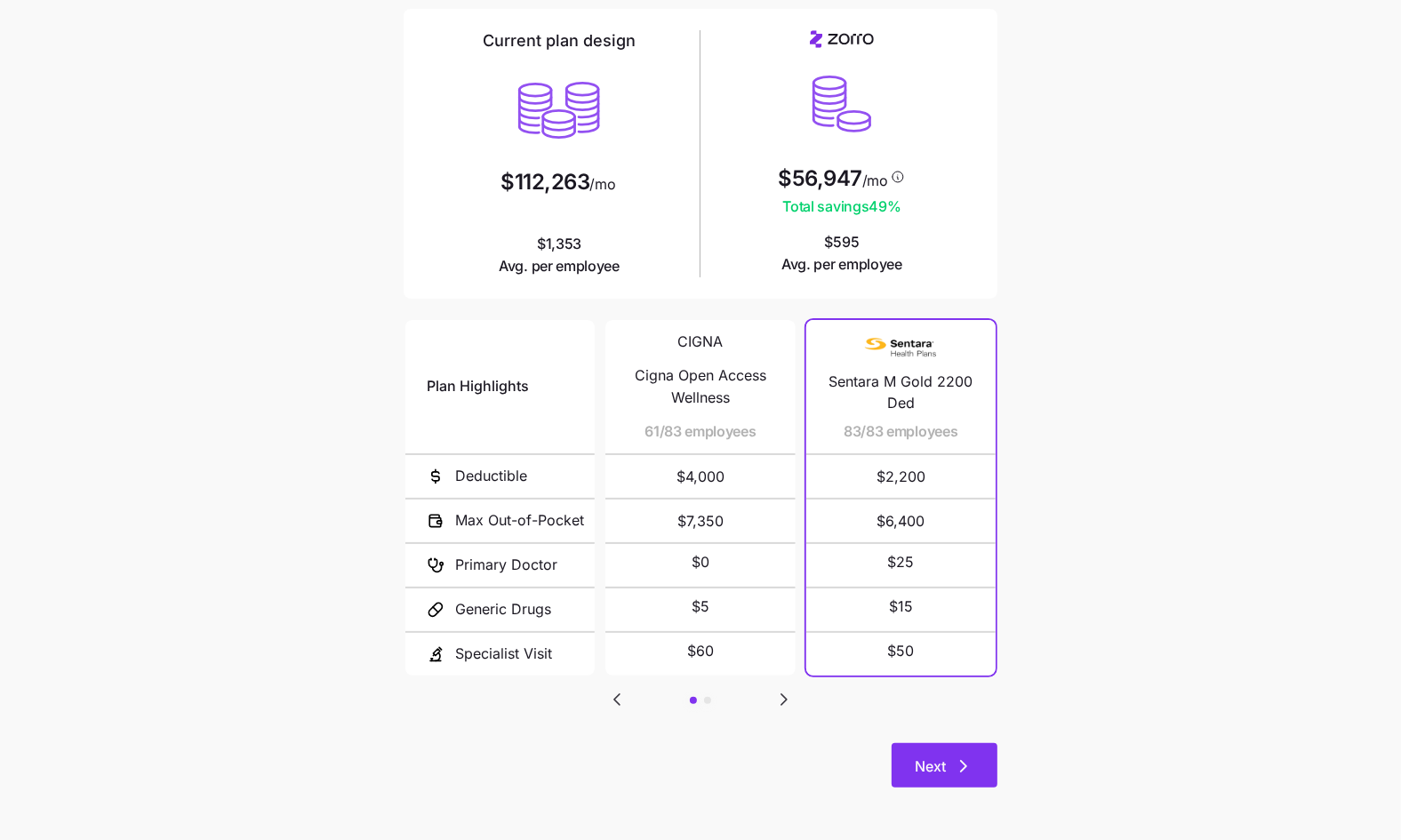 click 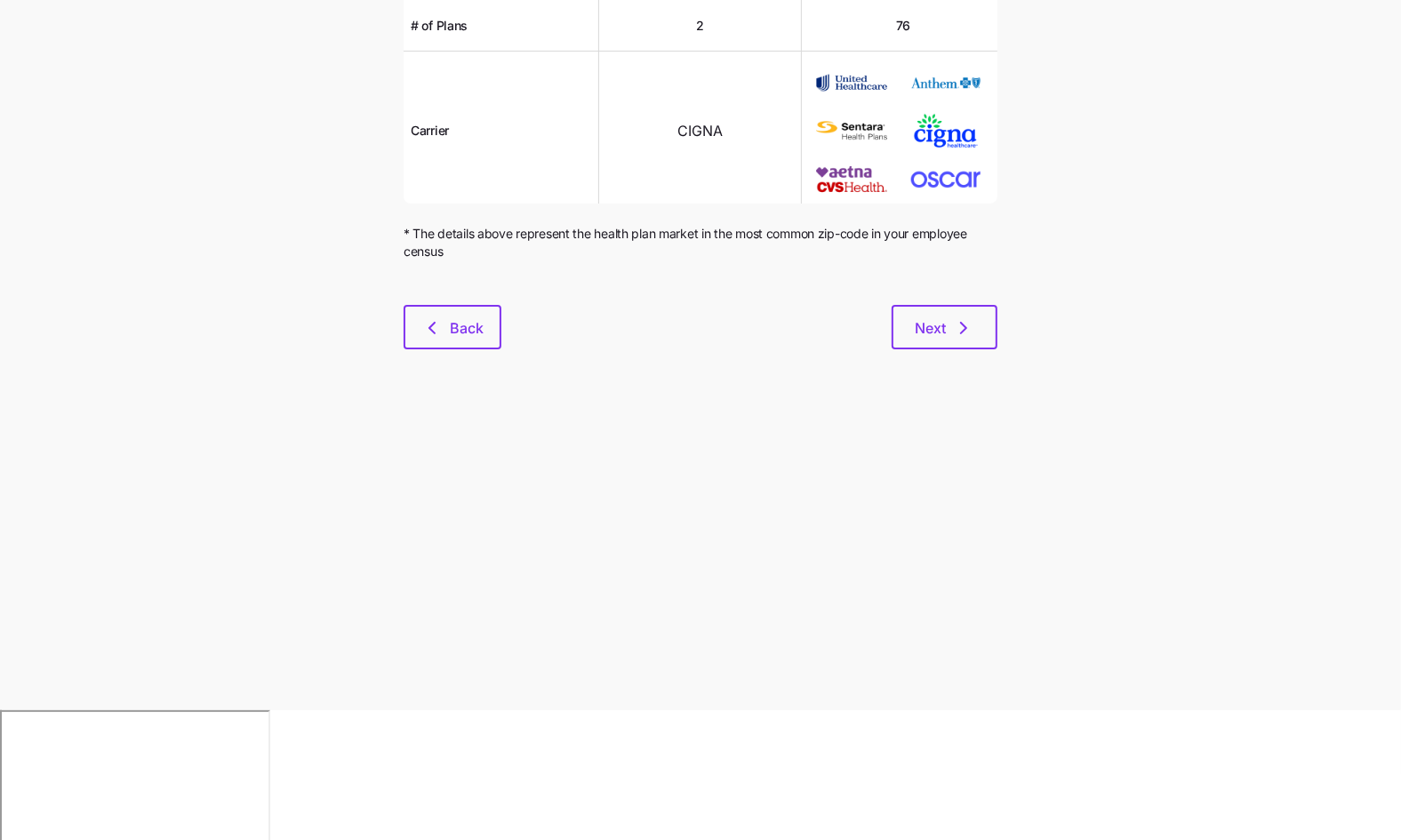 scroll, scrollTop: 0, scrollLeft: 0, axis: both 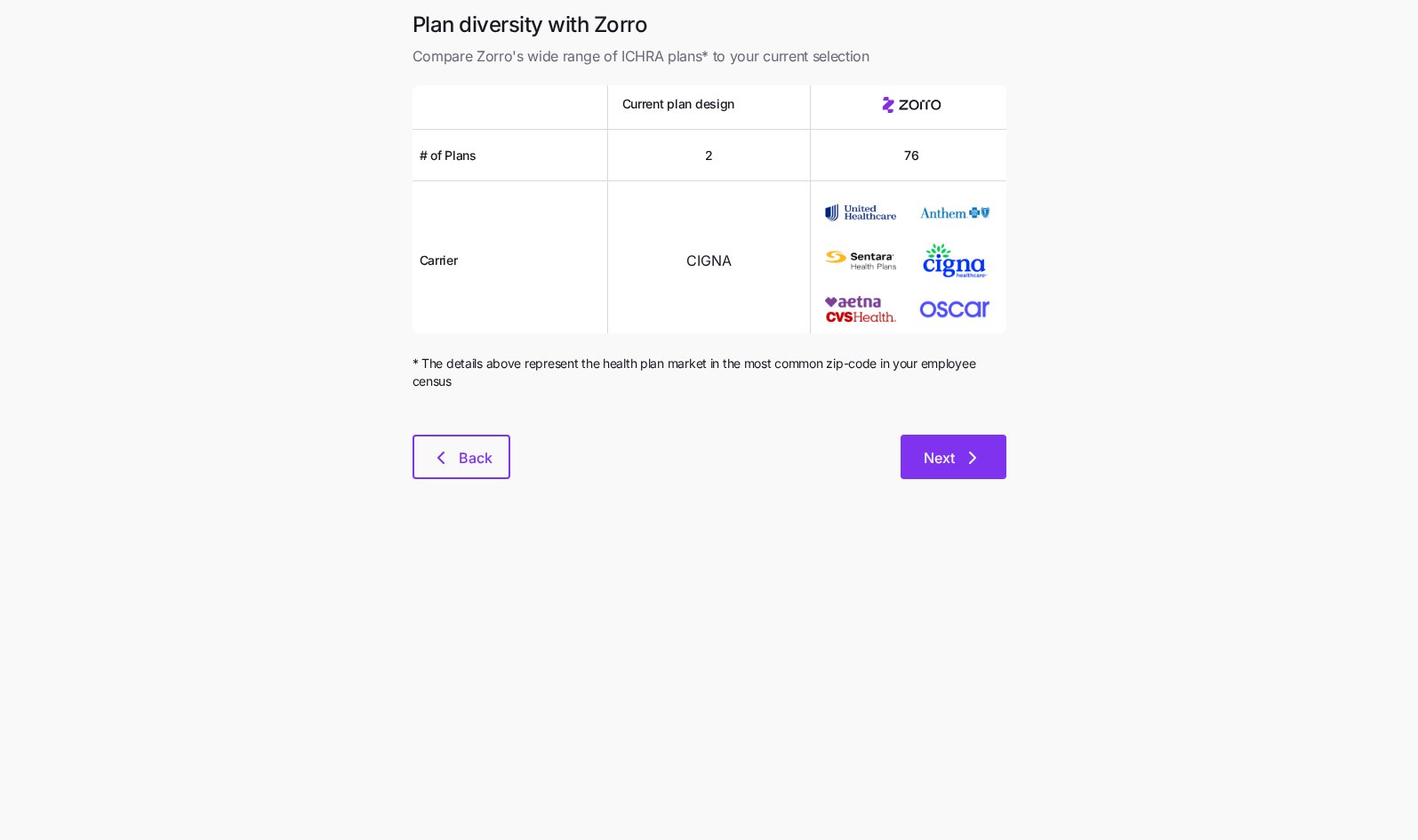 click on "Next" at bounding box center (953, 457) 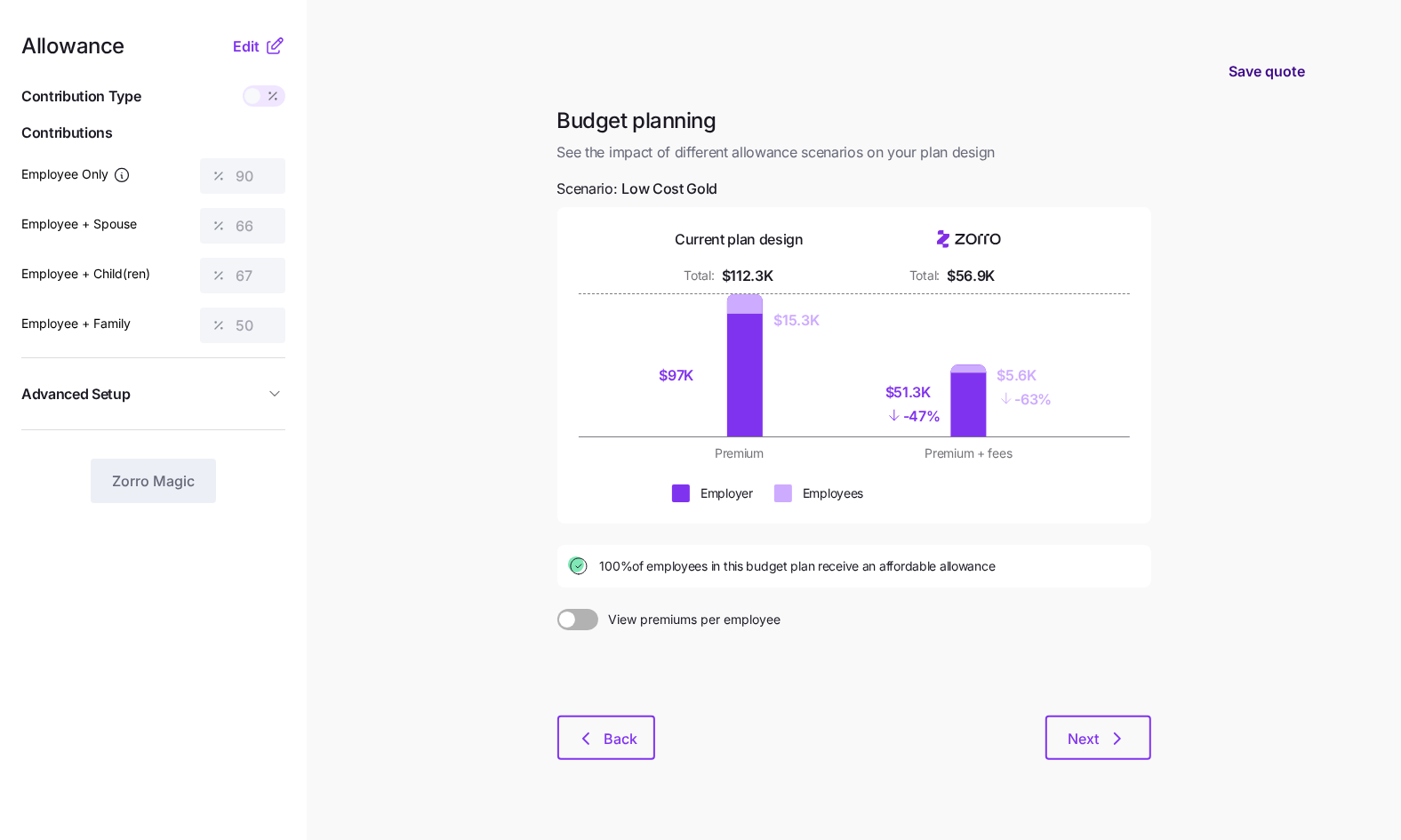 click on "Save quote" at bounding box center (1267, 71) 